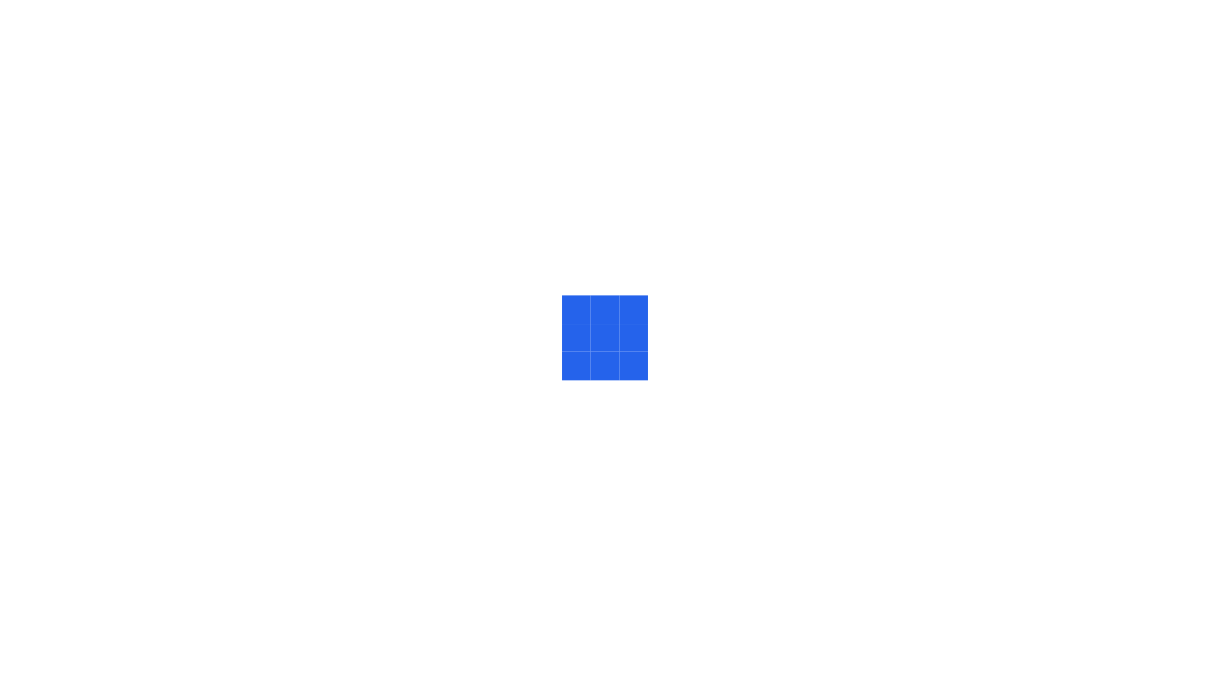 scroll, scrollTop: 0, scrollLeft: 0, axis: both 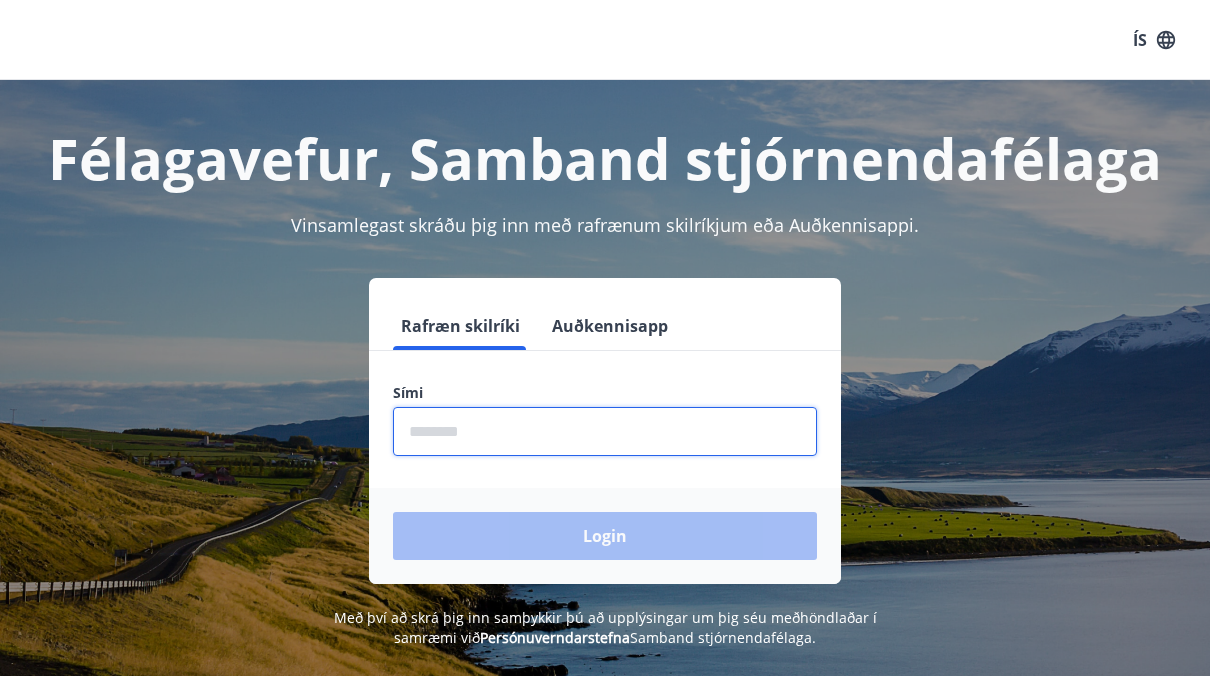 click at bounding box center [605, 431] 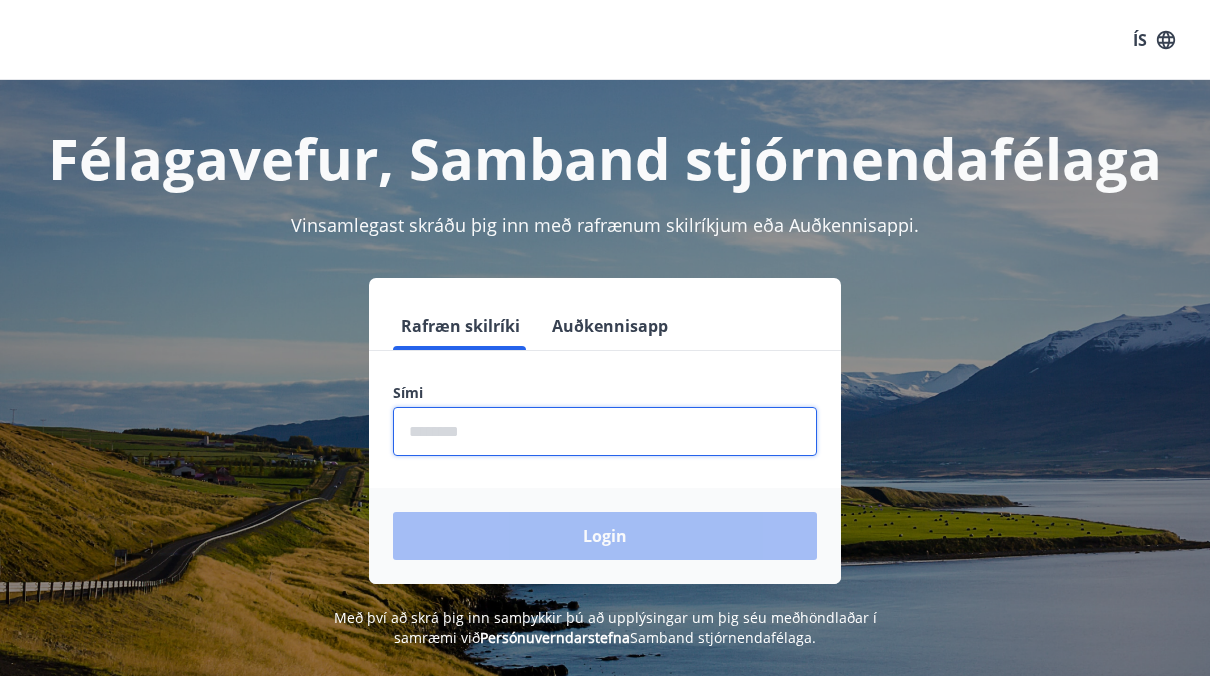 type on "********" 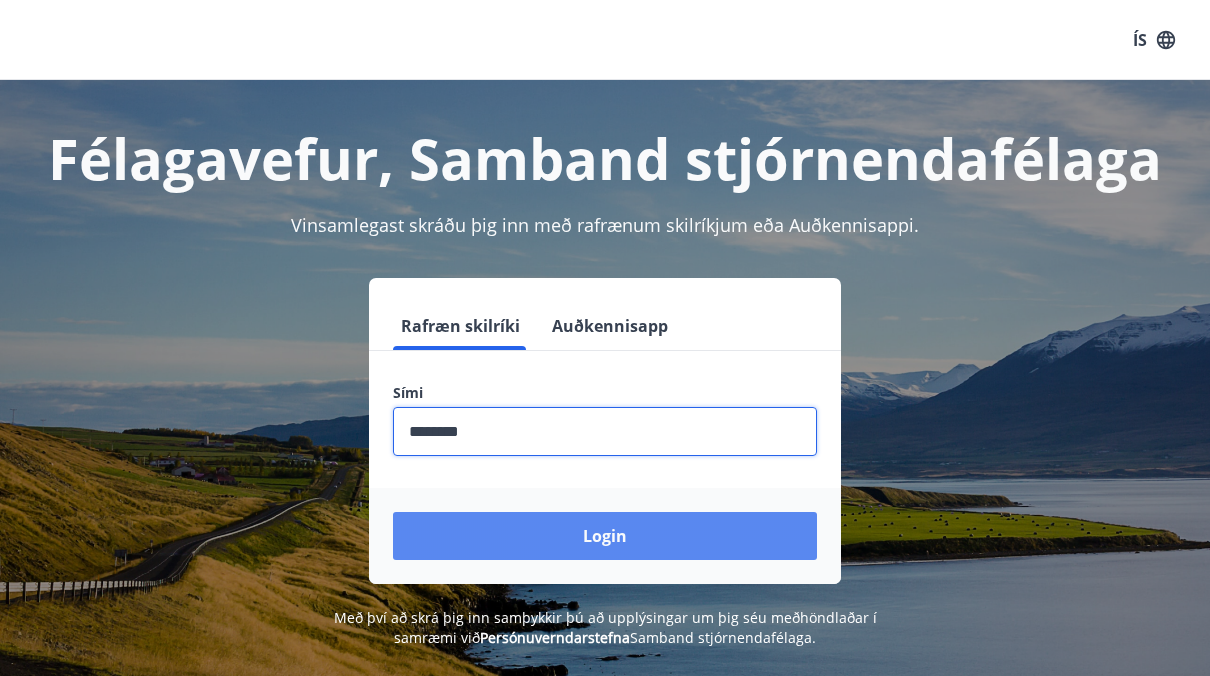 click on "Login" at bounding box center [605, 536] 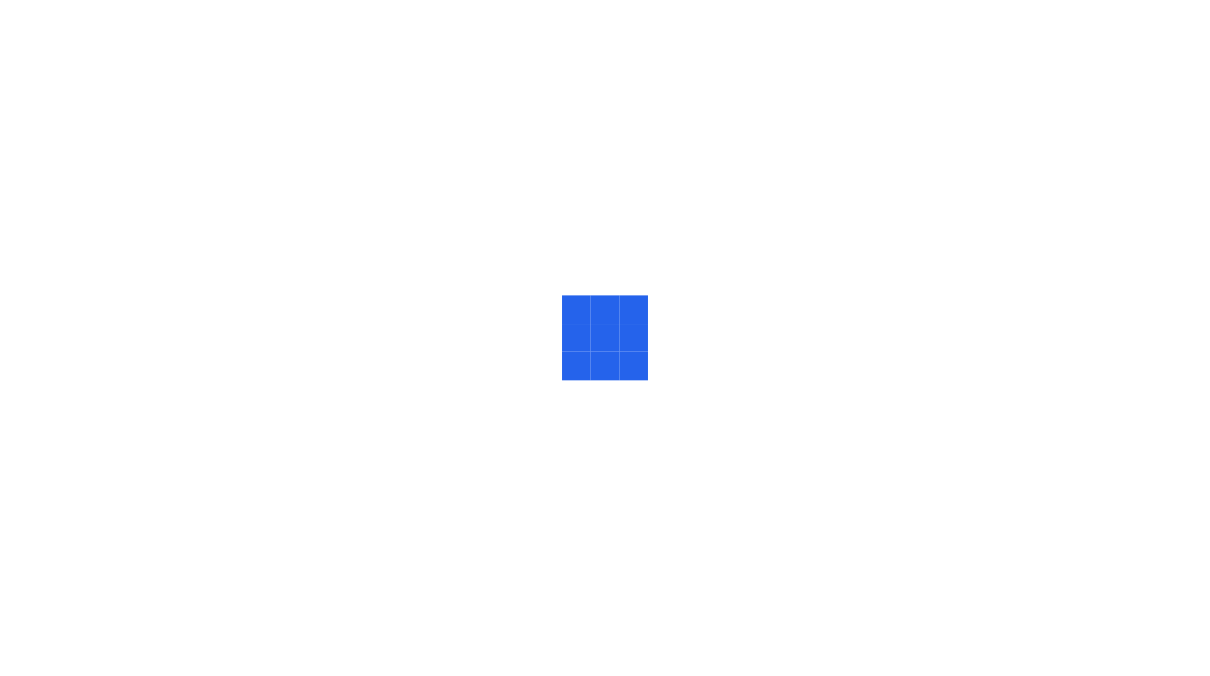 scroll, scrollTop: 0, scrollLeft: 0, axis: both 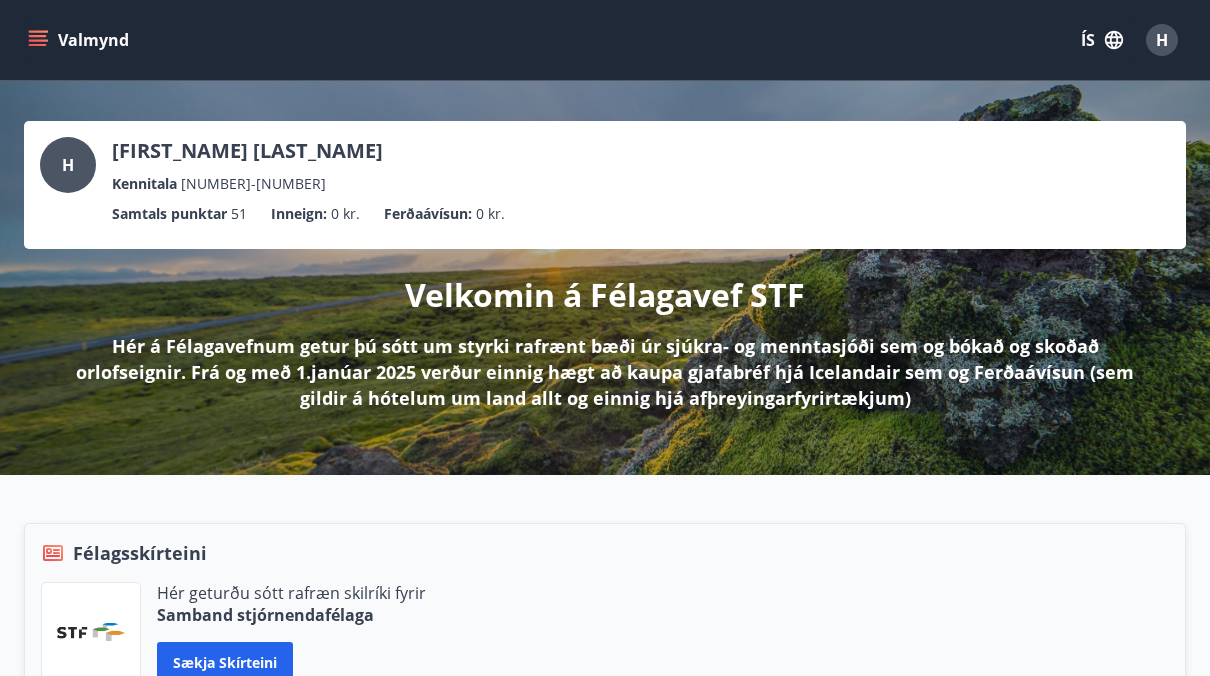click 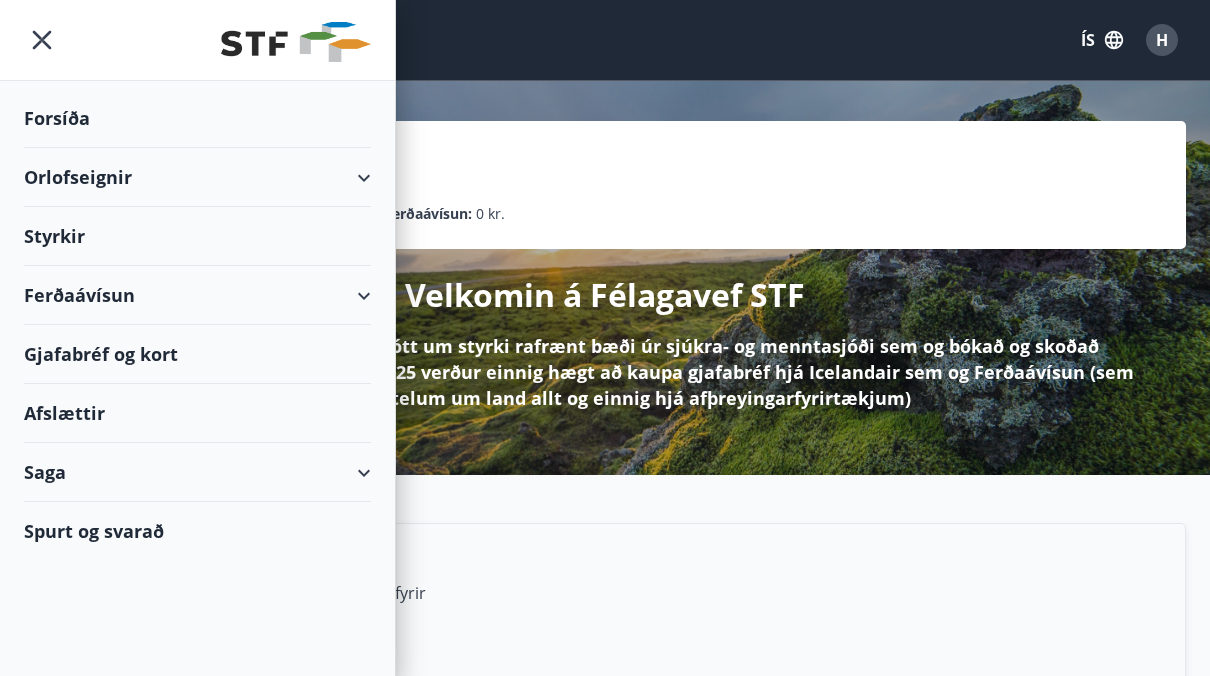 click on "Styrkir" at bounding box center [197, 118] 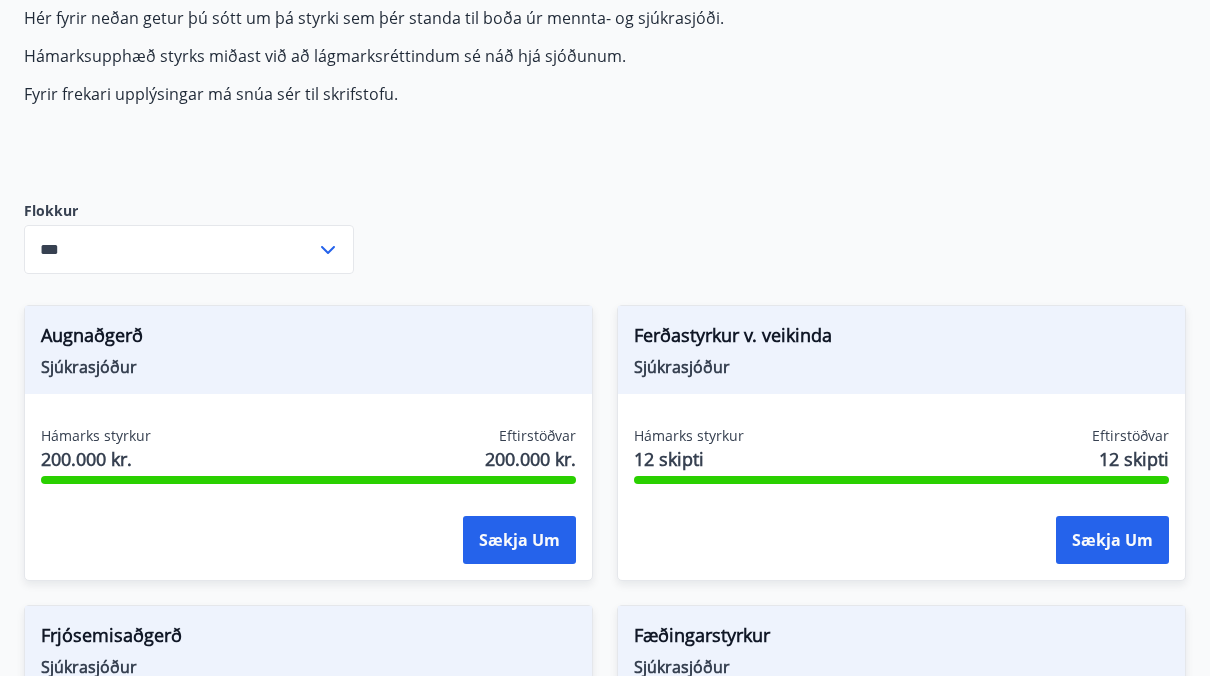 scroll, scrollTop: 0, scrollLeft: 0, axis: both 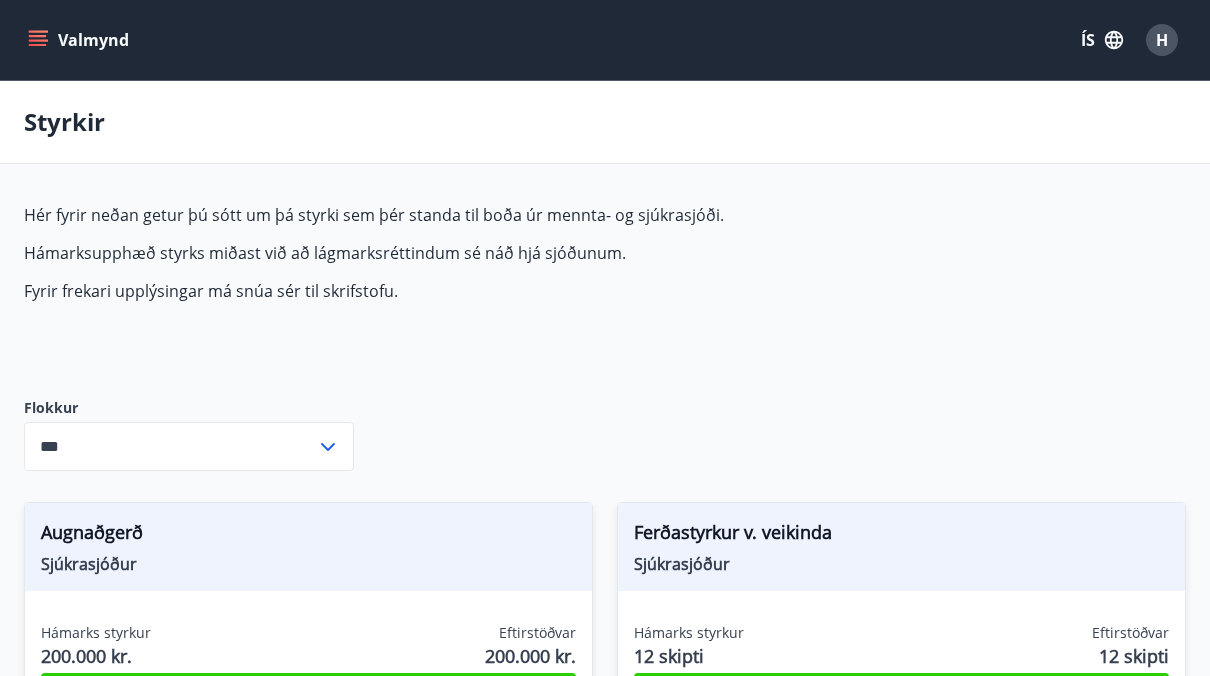 click 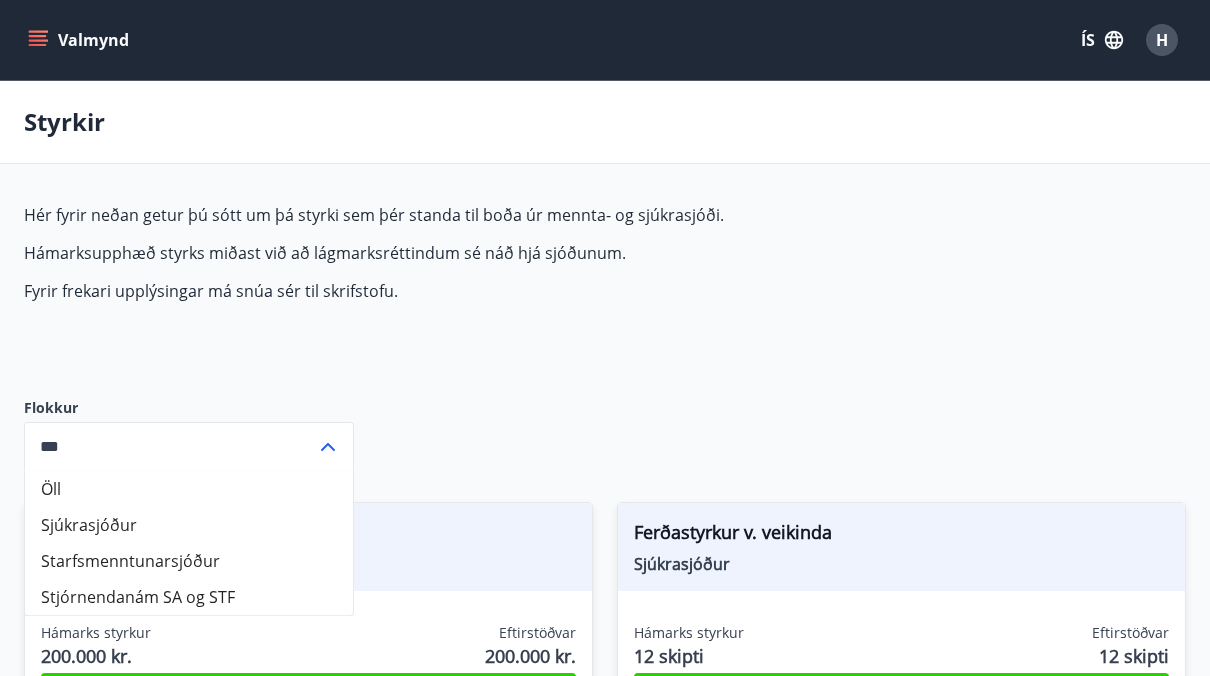 scroll, scrollTop: 100, scrollLeft: 0, axis: vertical 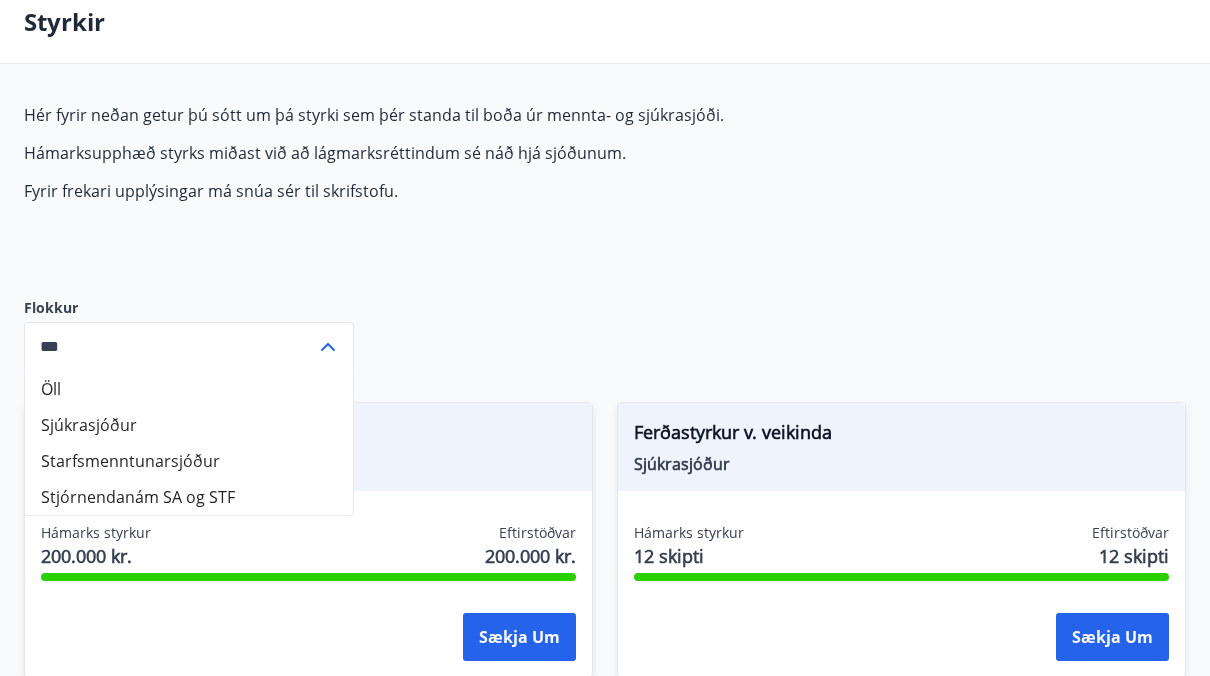 click on "Starfsmenntunarsjóður" at bounding box center (189, 461) 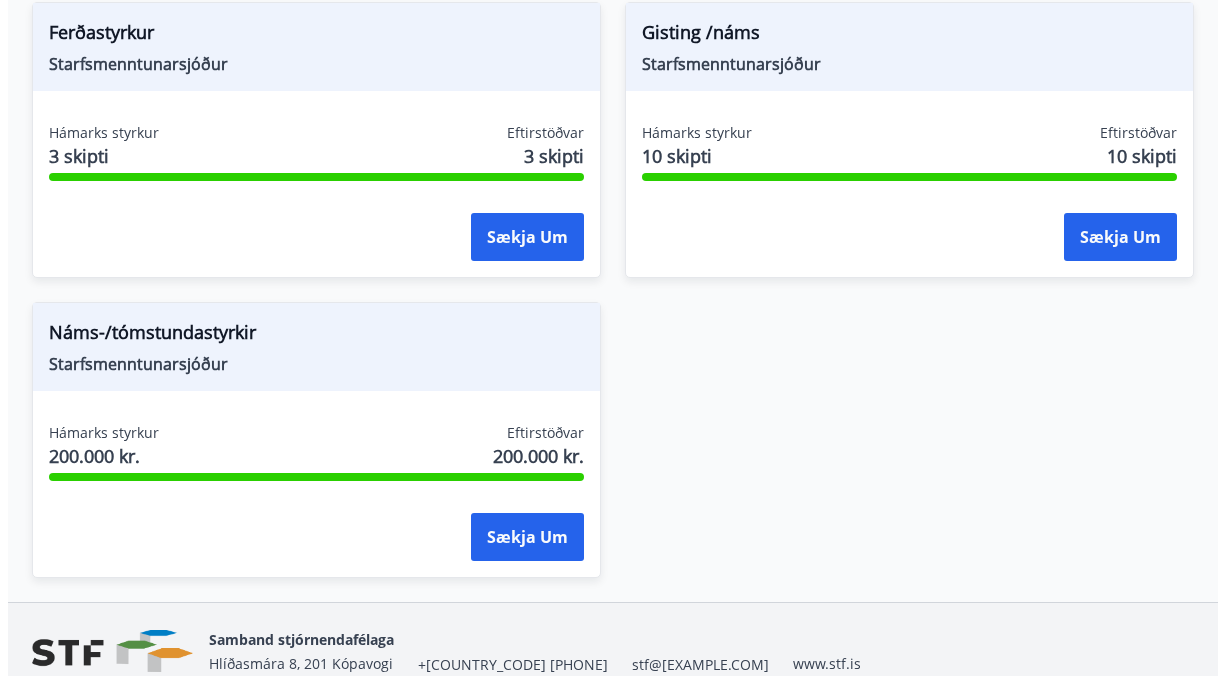 scroll, scrollTop: 591, scrollLeft: 0, axis: vertical 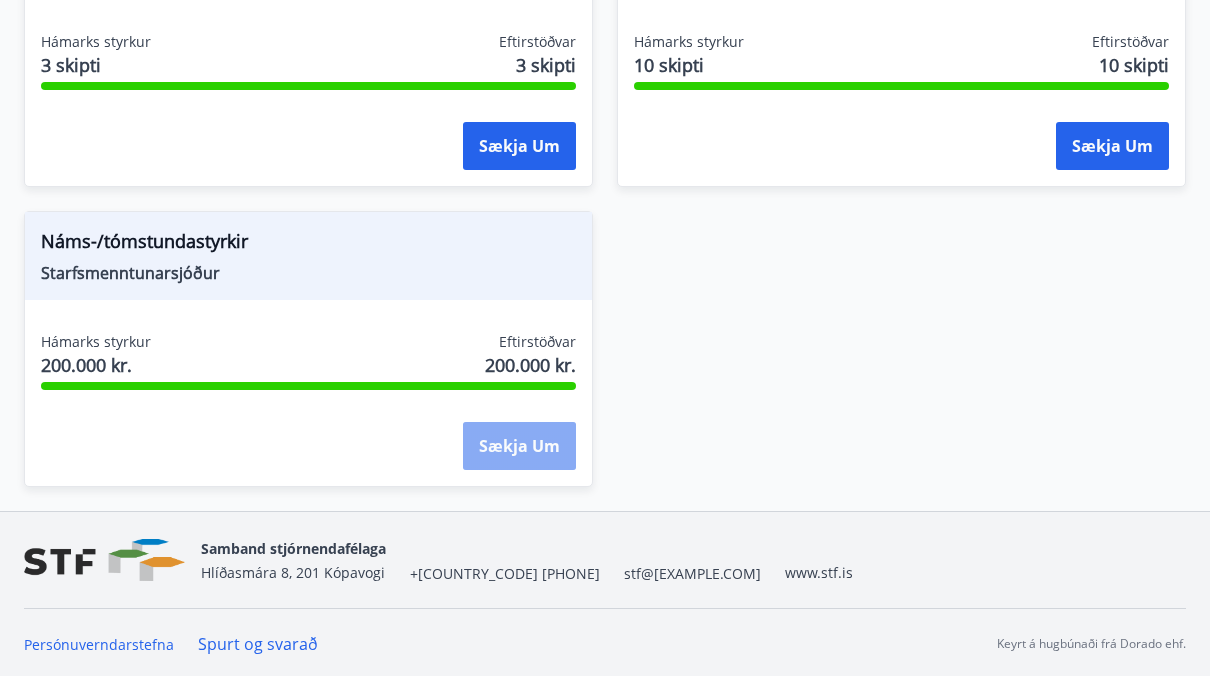 click on "Sækja um" at bounding box center [519, 446] 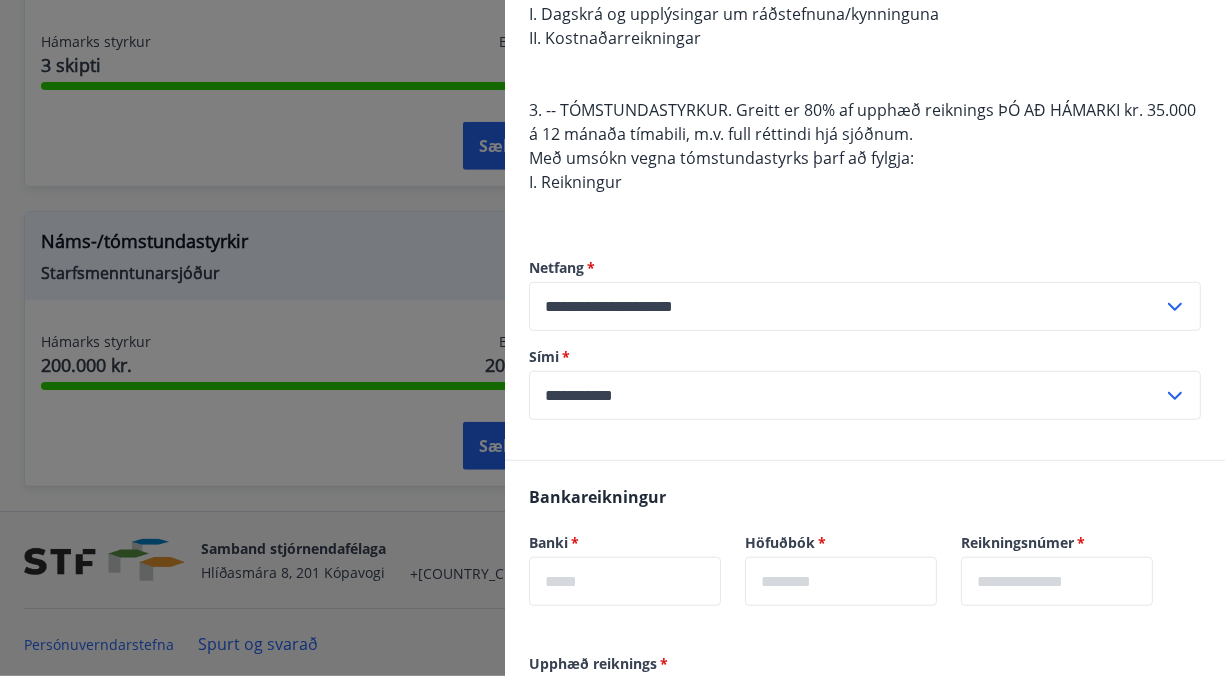scroll, scrollTop: 500, scrollLeft: 0, axis: vertical 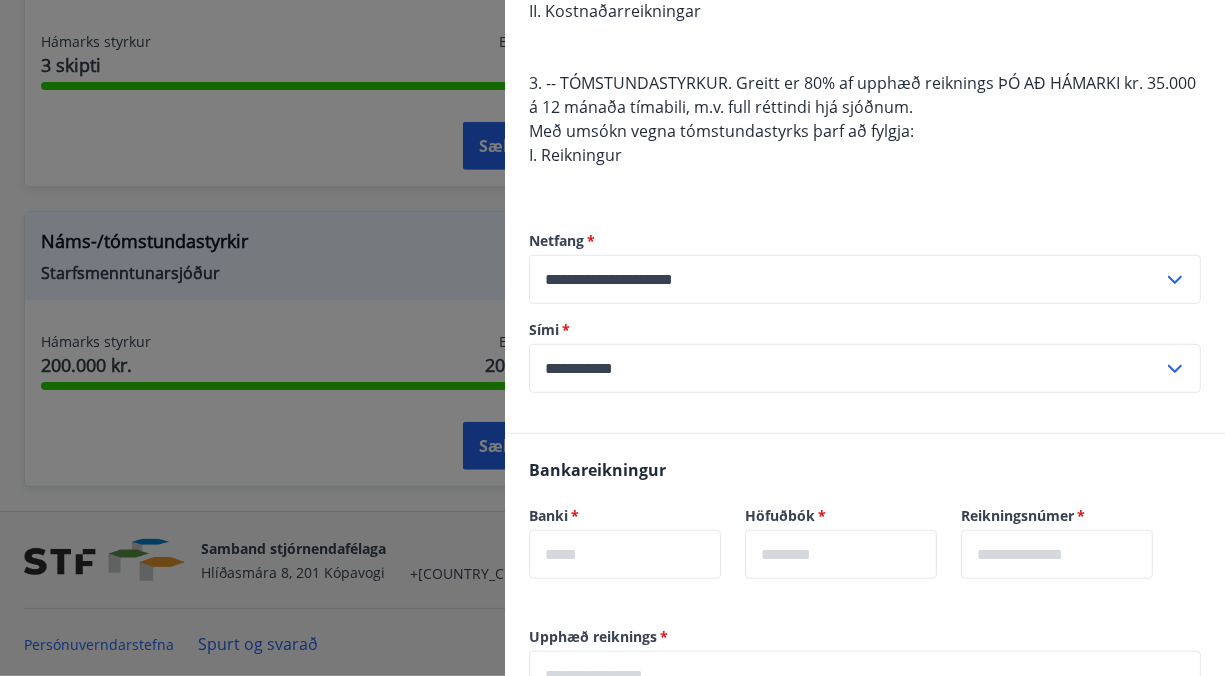 click on "**********" at bounding box center [846, 279] 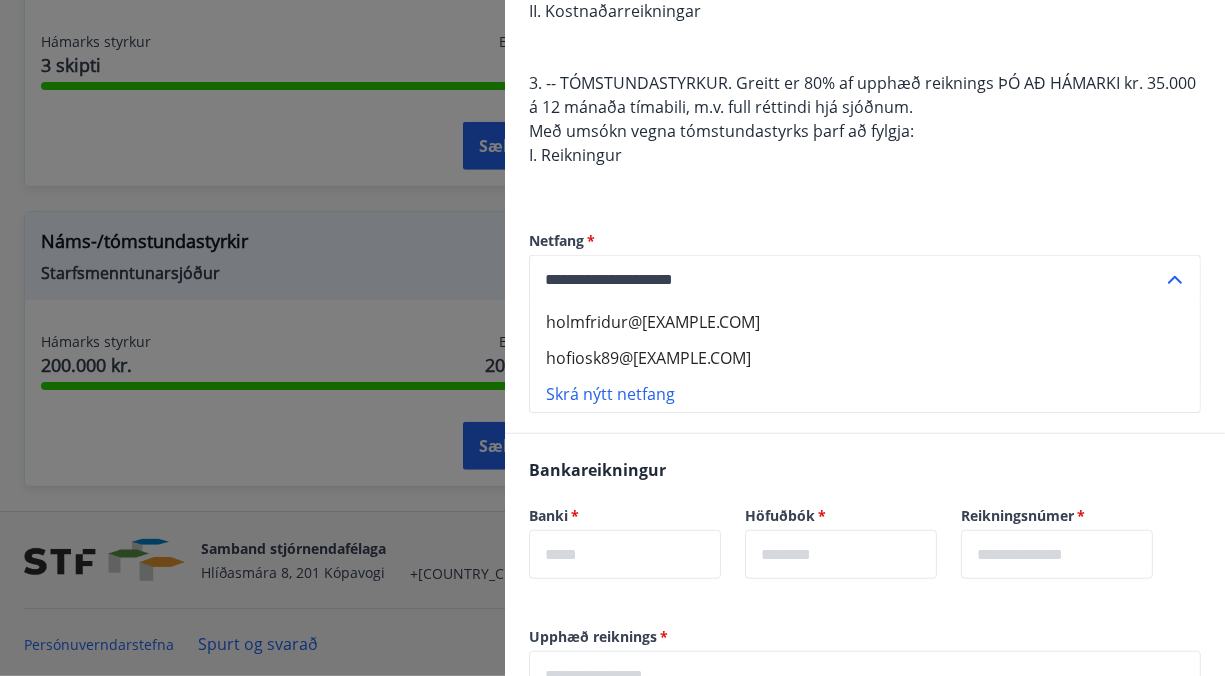click on "hofiosk89@[EXAMPLE.COM]" at bounding box center (865, 358) 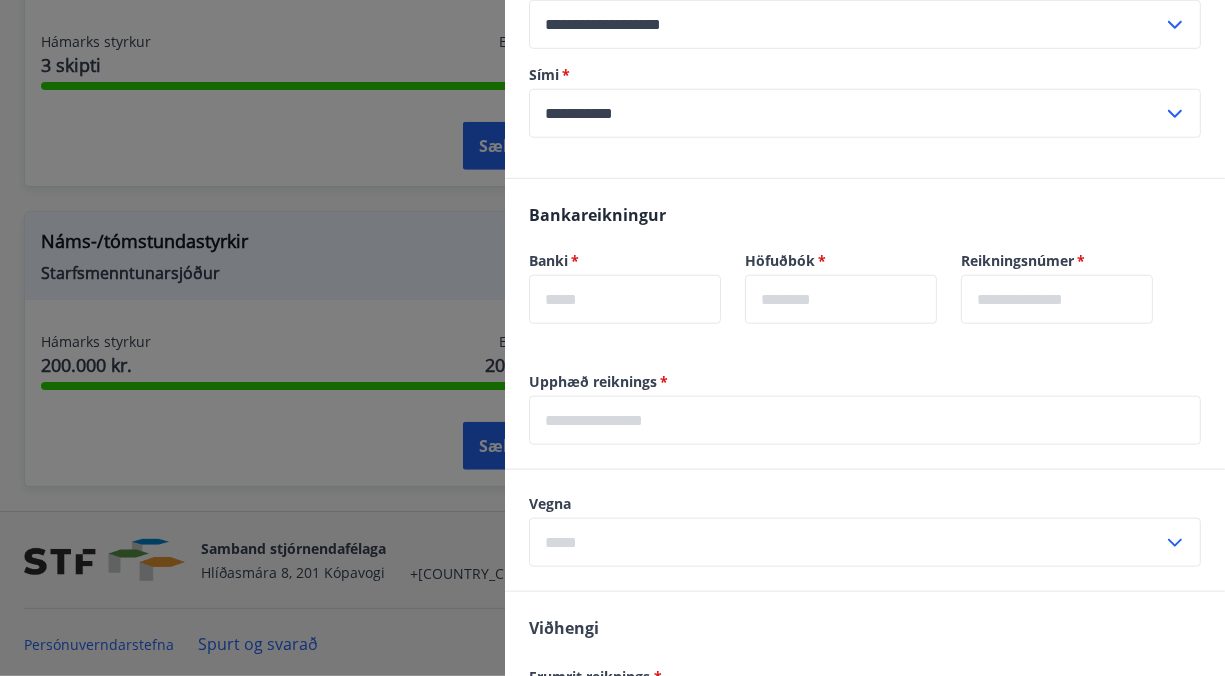scroll, scrollTop: 800, scrollLeft: 0, axis: vertical 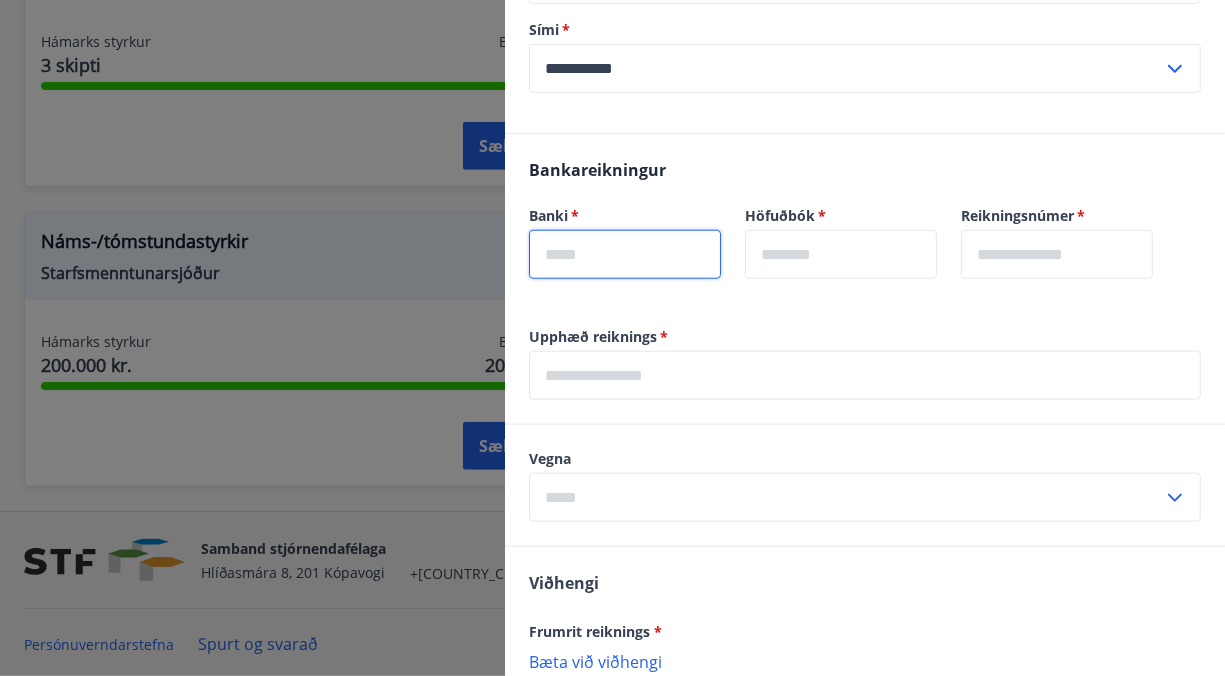 click at bounding box center [625, 254] 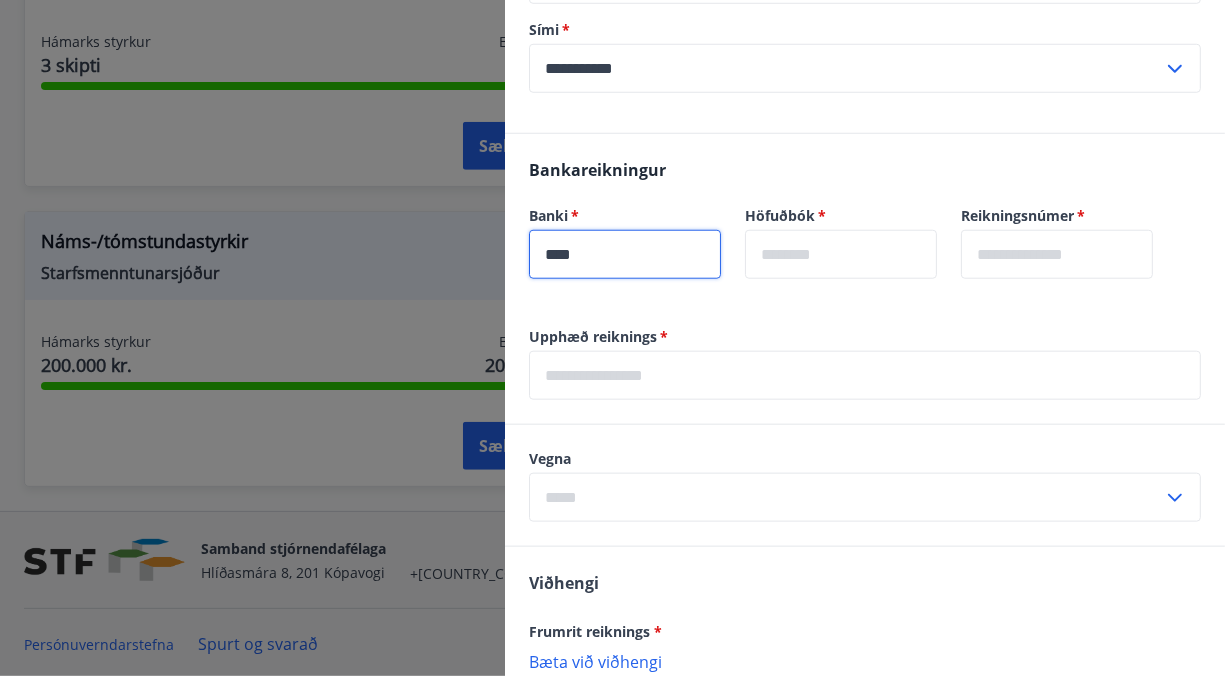 type on "****" 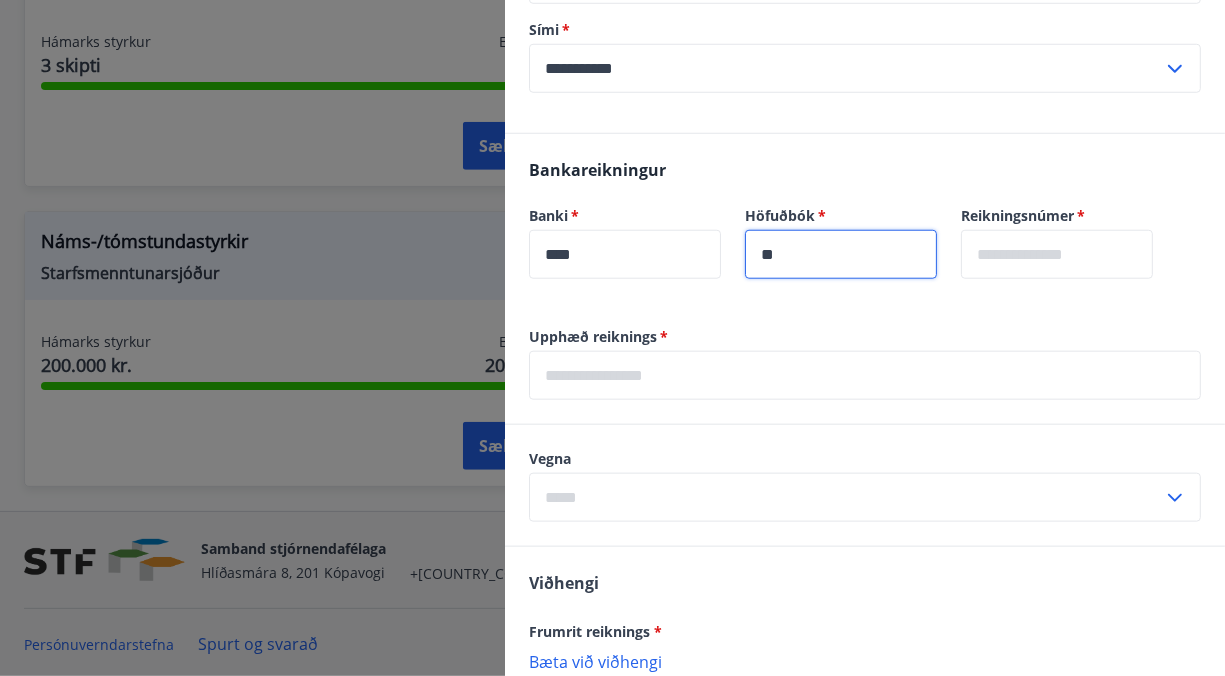type on "**" 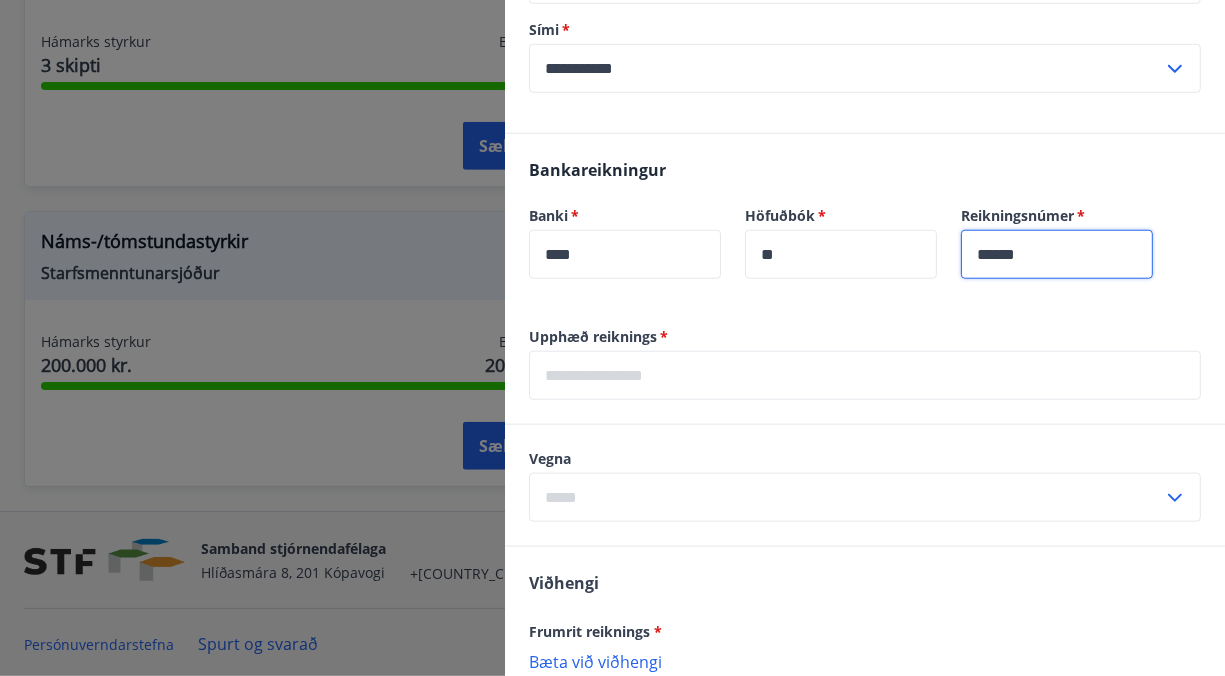 type on "******" 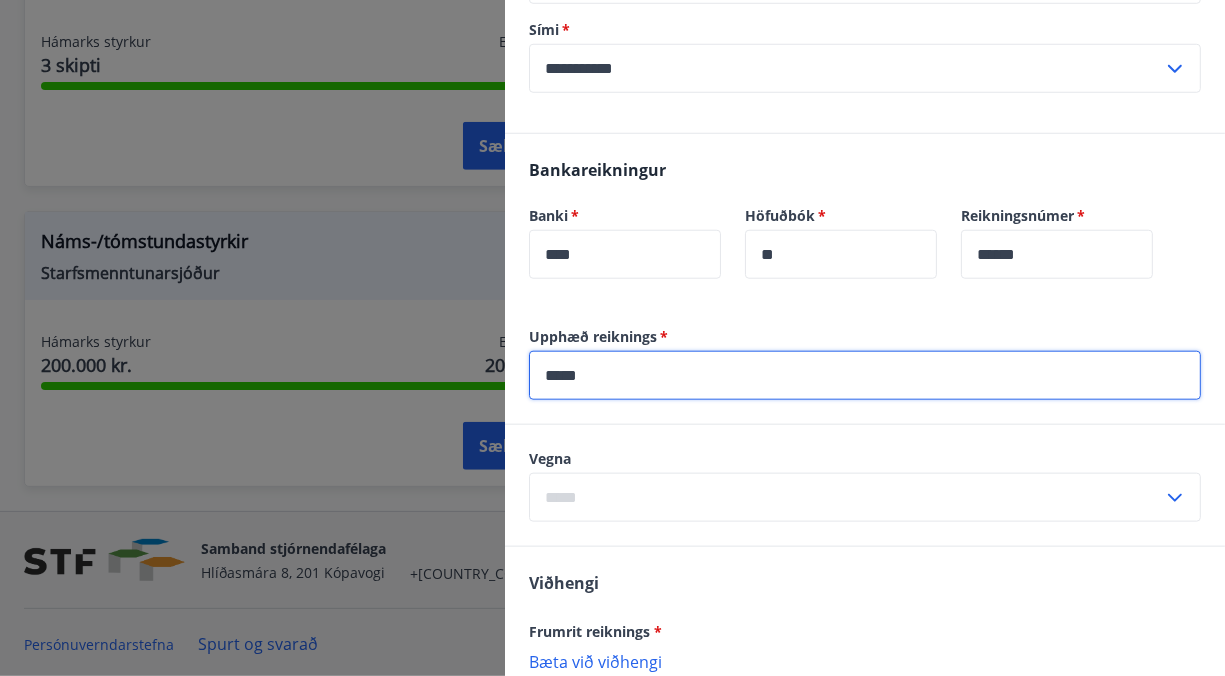 type on "*****" 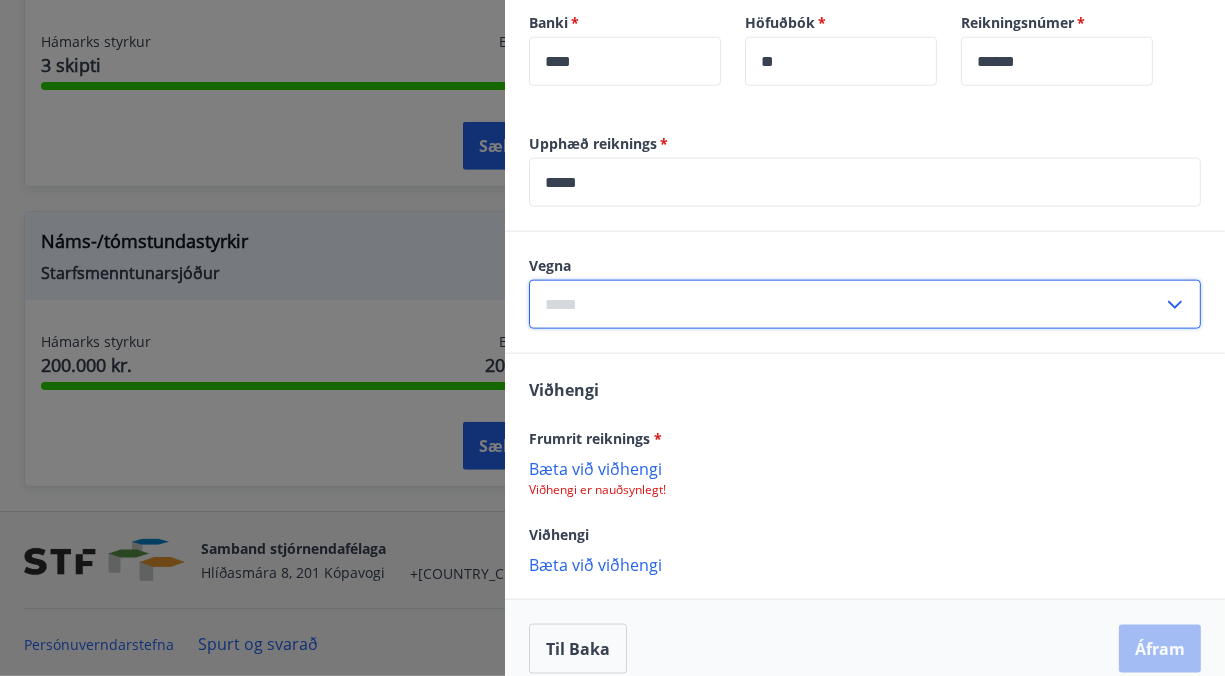 scroll, scrollTop: 1000, scrollLeft: 0, axis: vertical 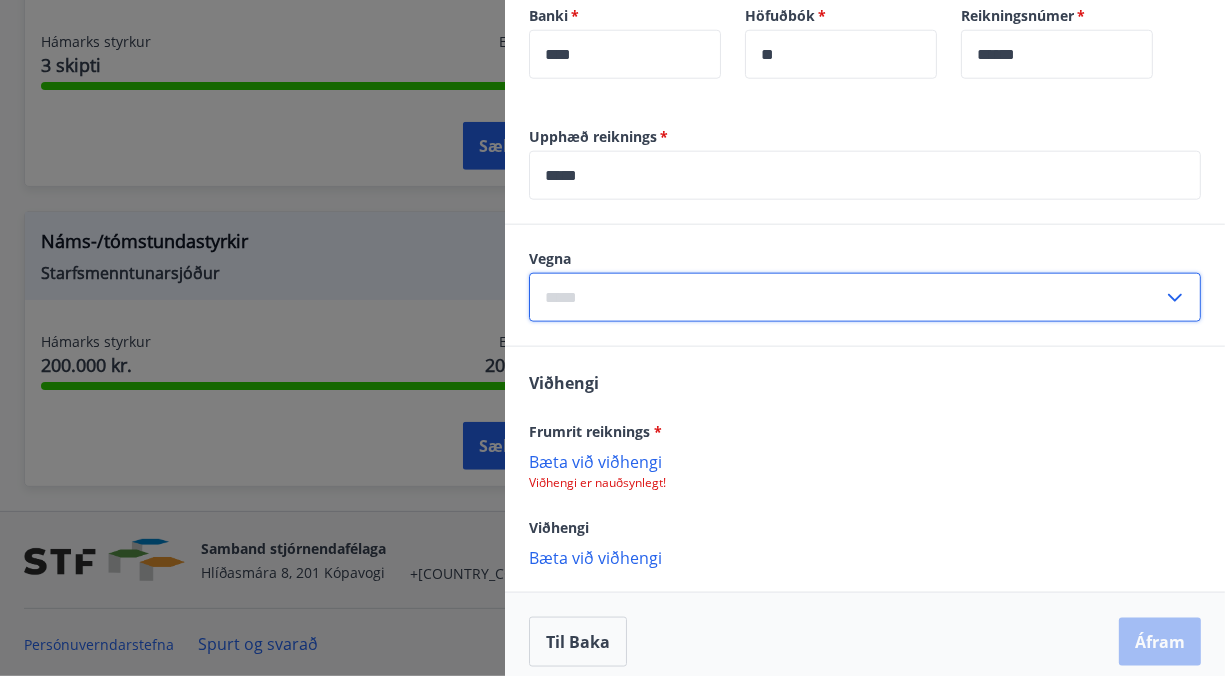 click at bounding box center (846, 297) 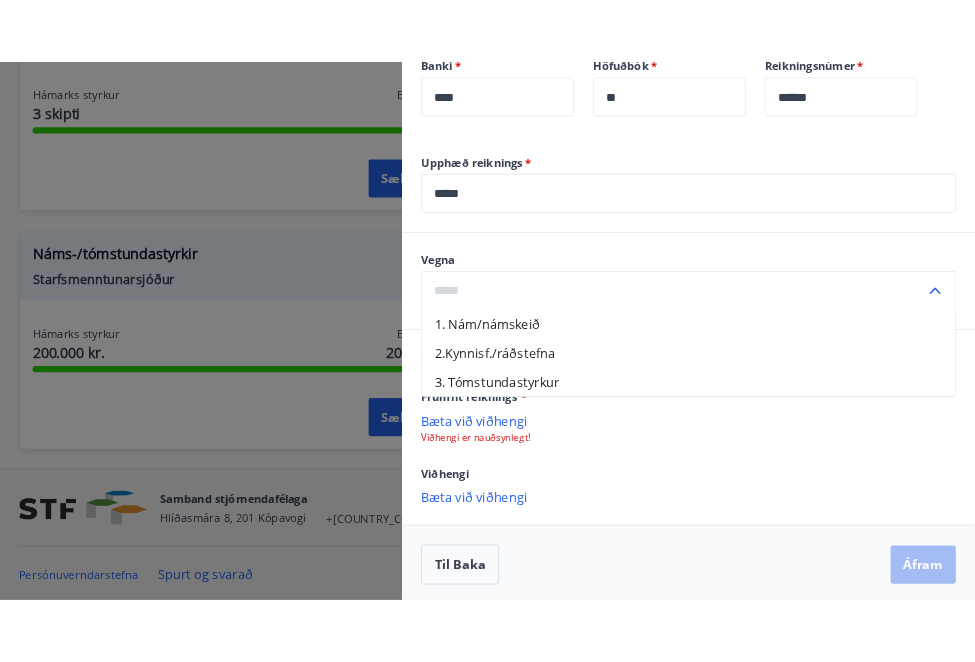 scroll, scrollTop: 1014, scrollLeft: 0, axis: vertical 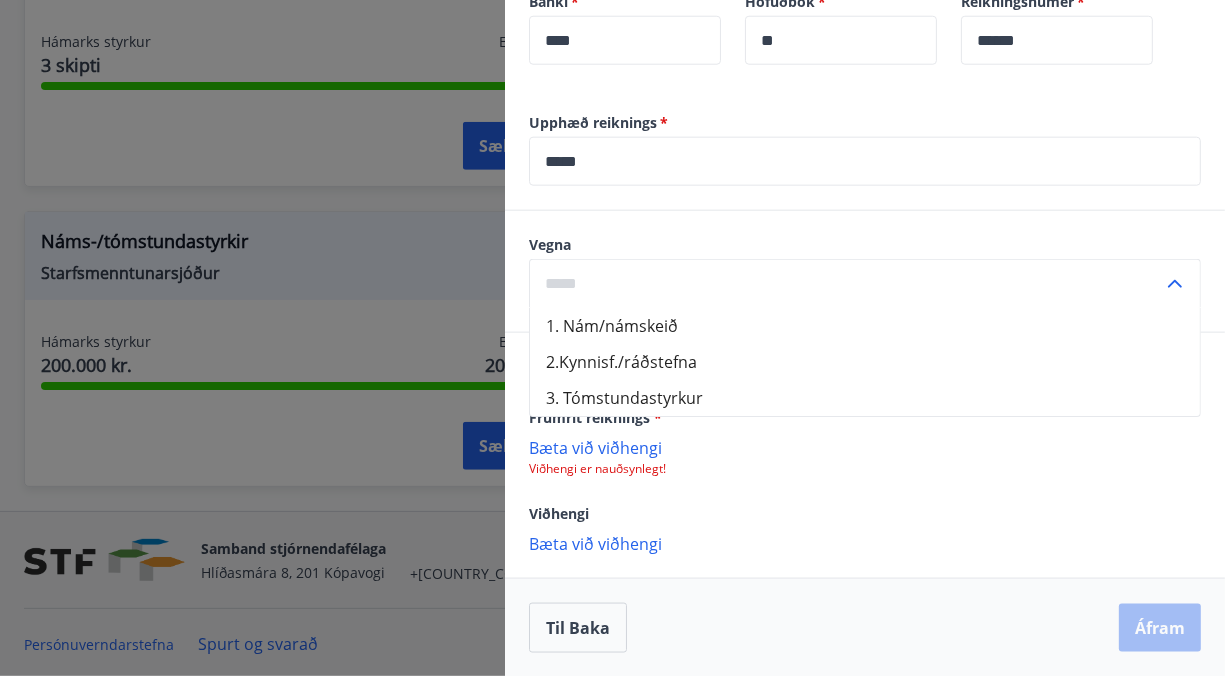 click on "1. Nám/námskeið" at bounding box center [865, 326] 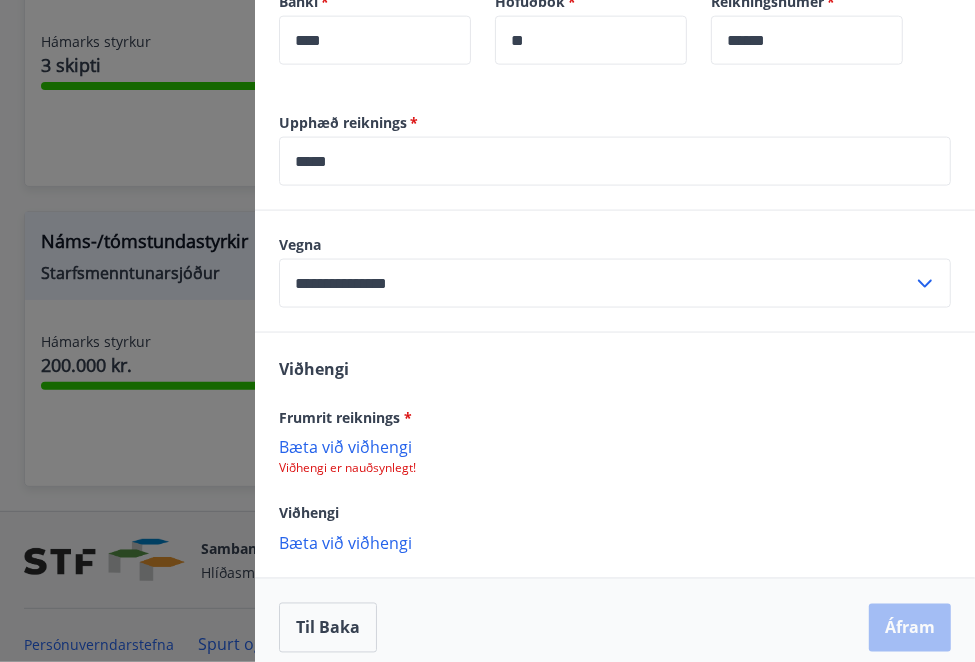 click on "Bæta við viðhengi" at bounding box center (615, 447) 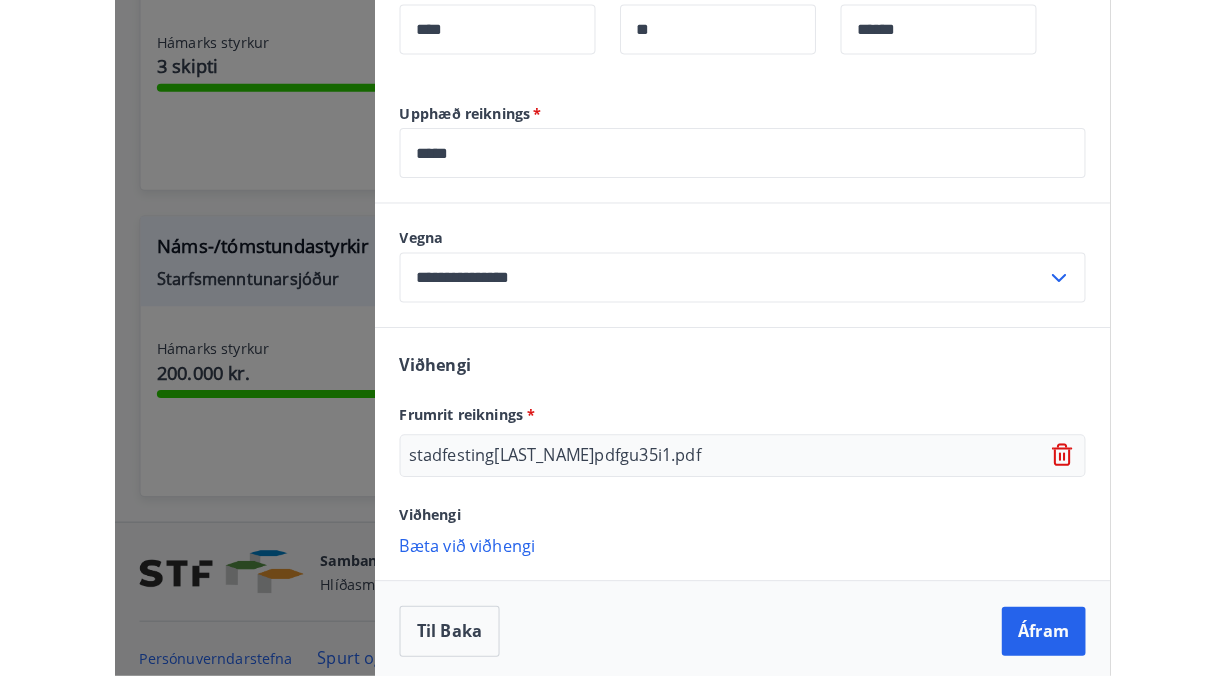 scroll, scrollTop: 1029, scrollLeft: 0, axis: vertical 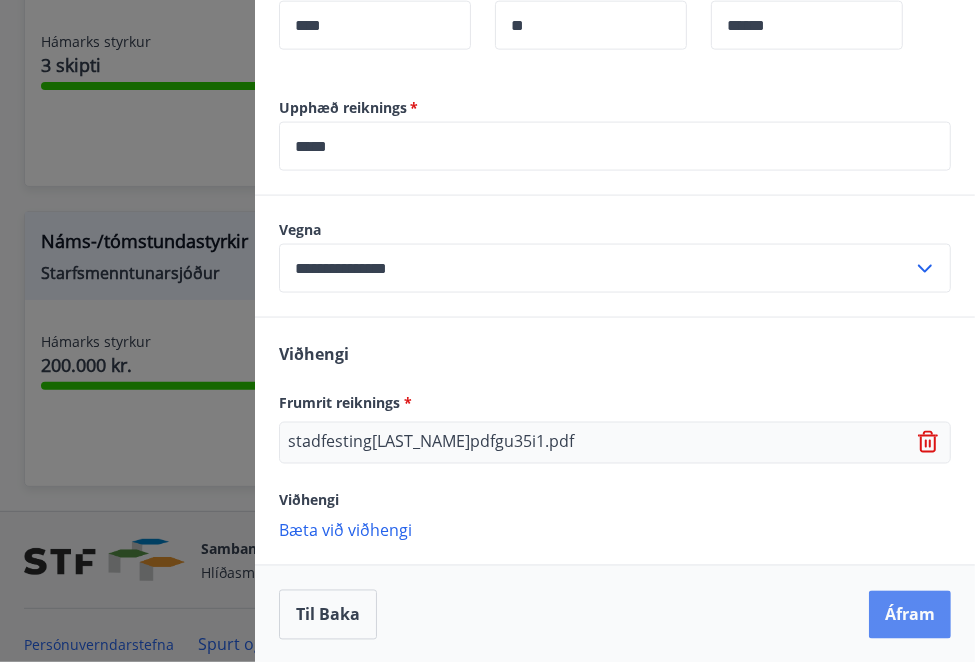 click on "Áfram" at bounding box center (910, 615) 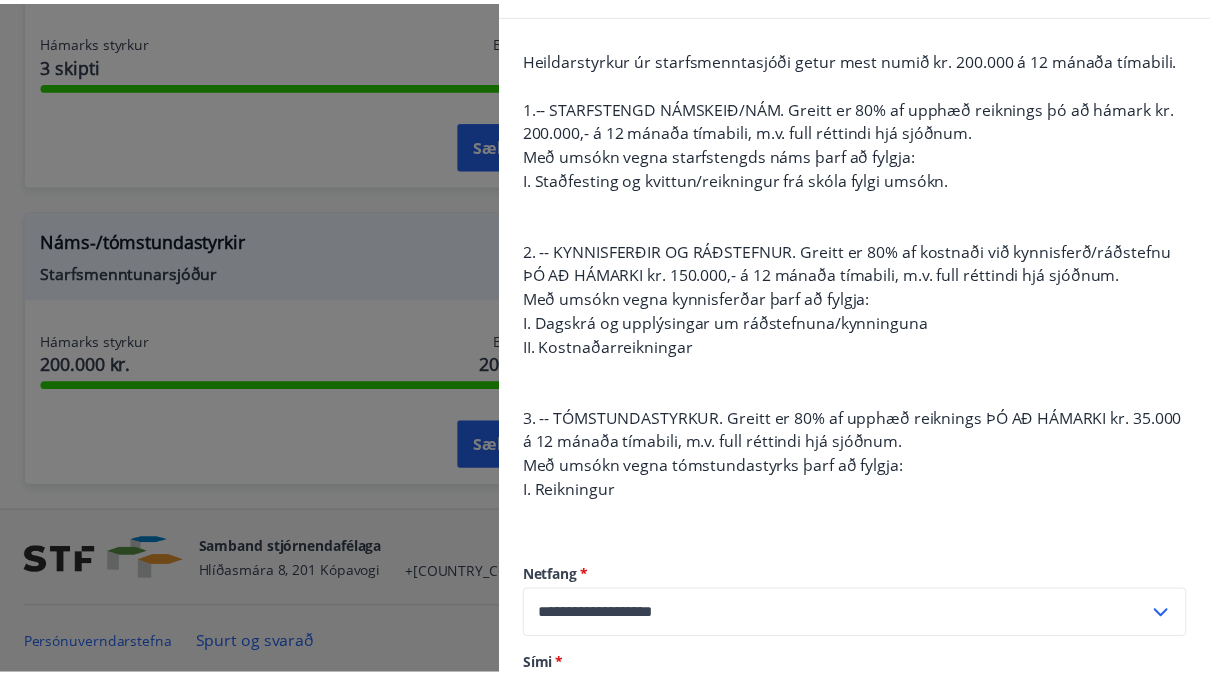 scroll, scrollTop: 0, scrollLeft: 0, axis: both 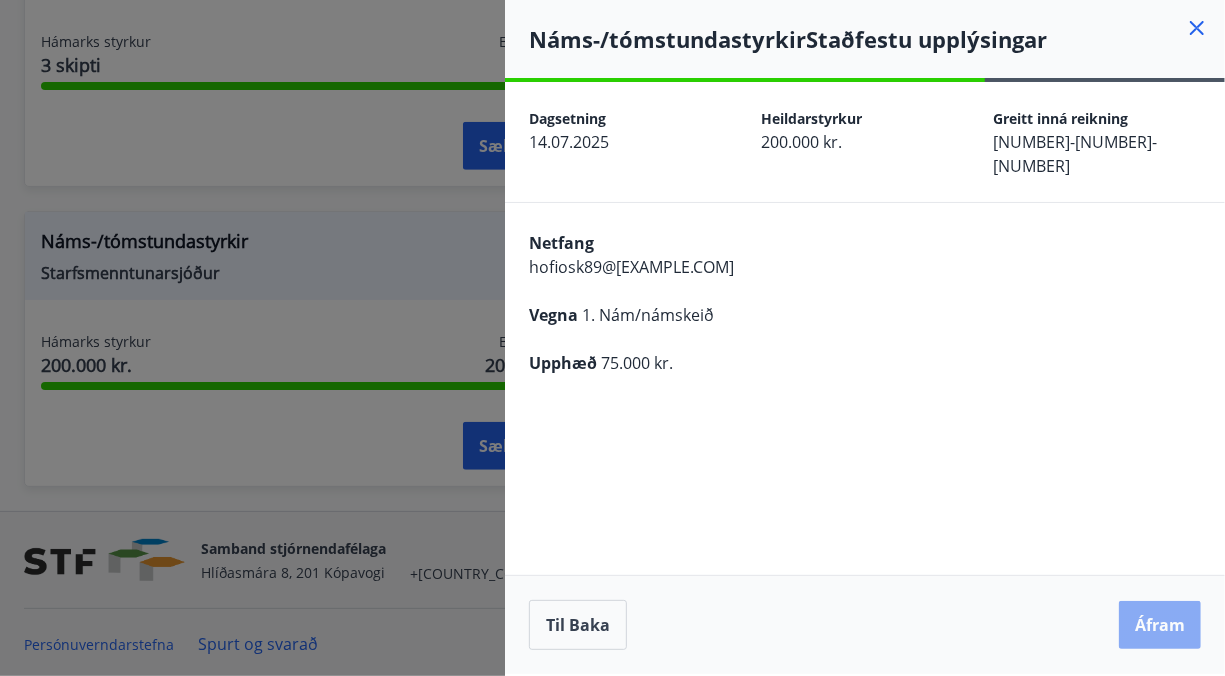 click on "Áfram" at bounding box center (1160, 625) 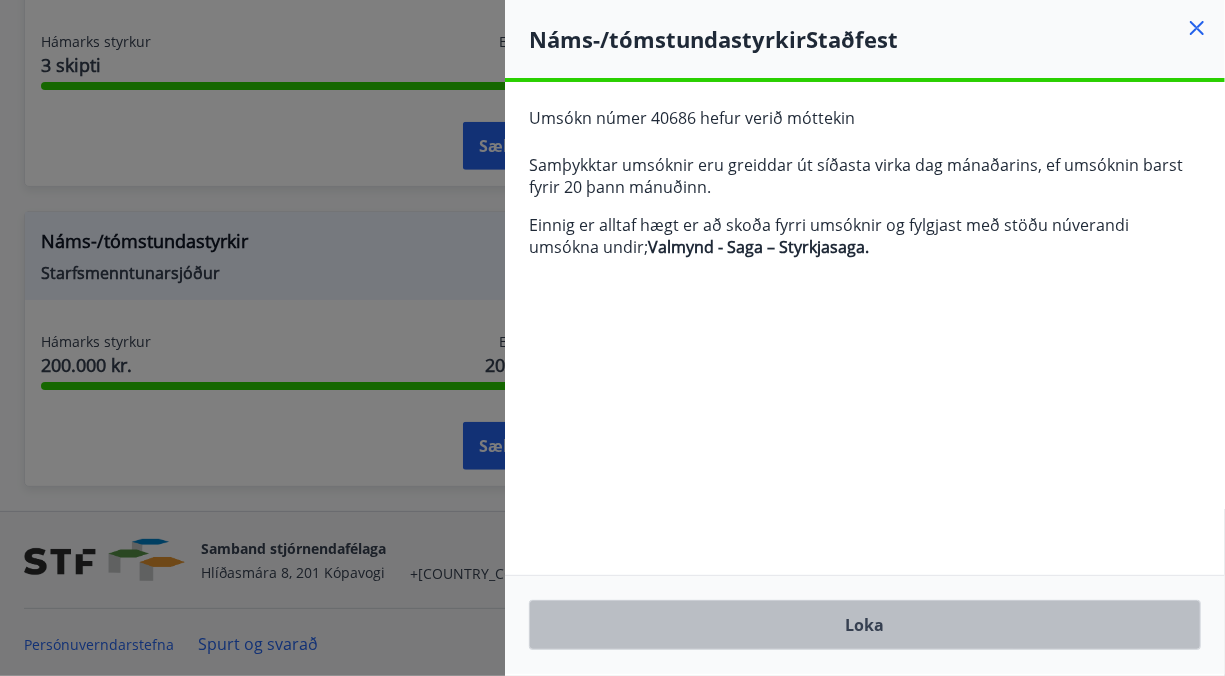 click on "Loka" at bounding box center [865, 625] 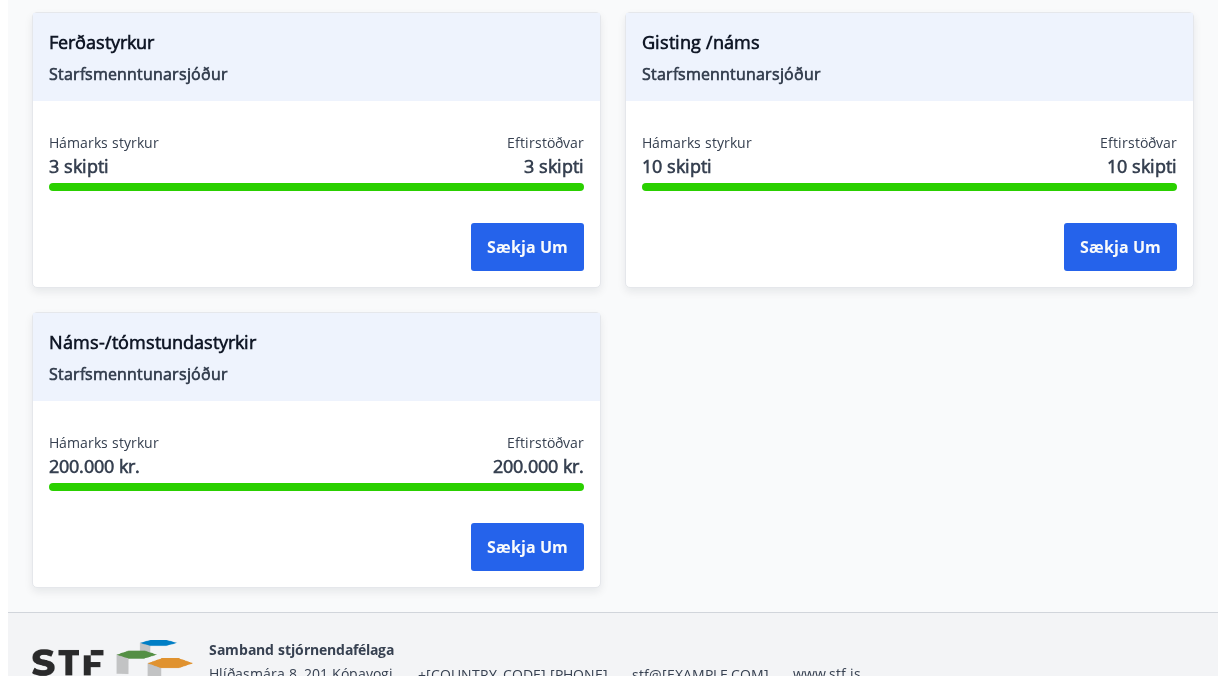scroll, scrollTop: 491, scrollLeft: 0, axis: vertical 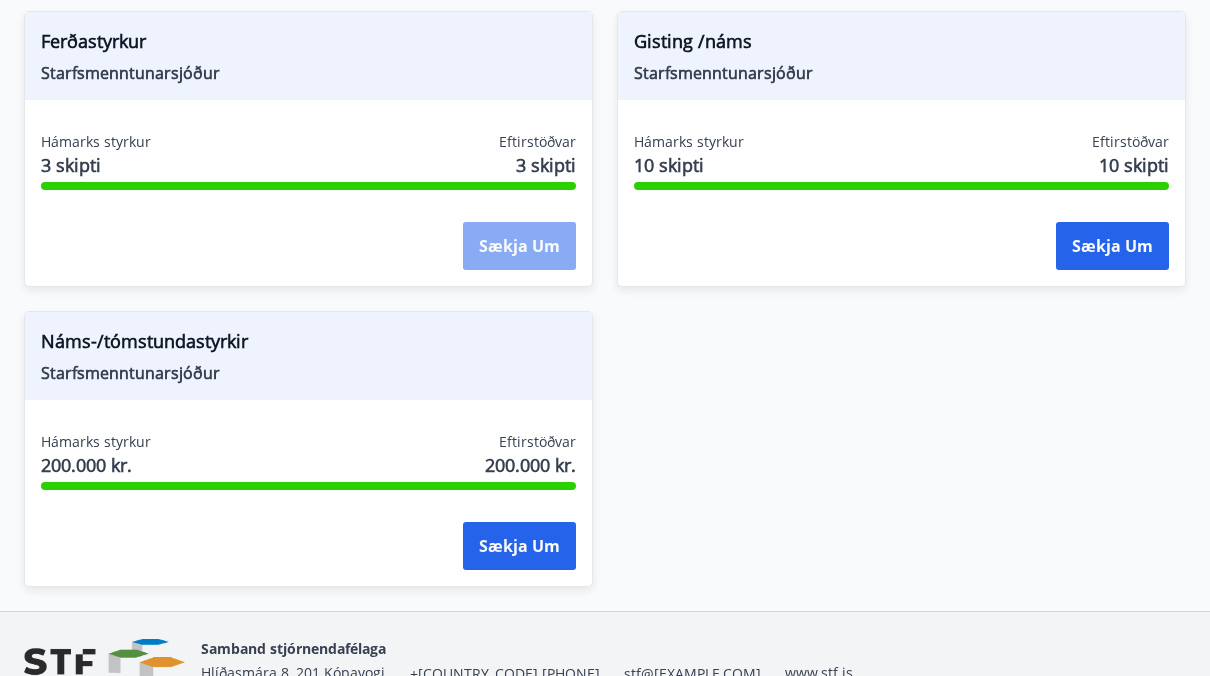 click on "Sækja um" at bounding box center [519, 246] 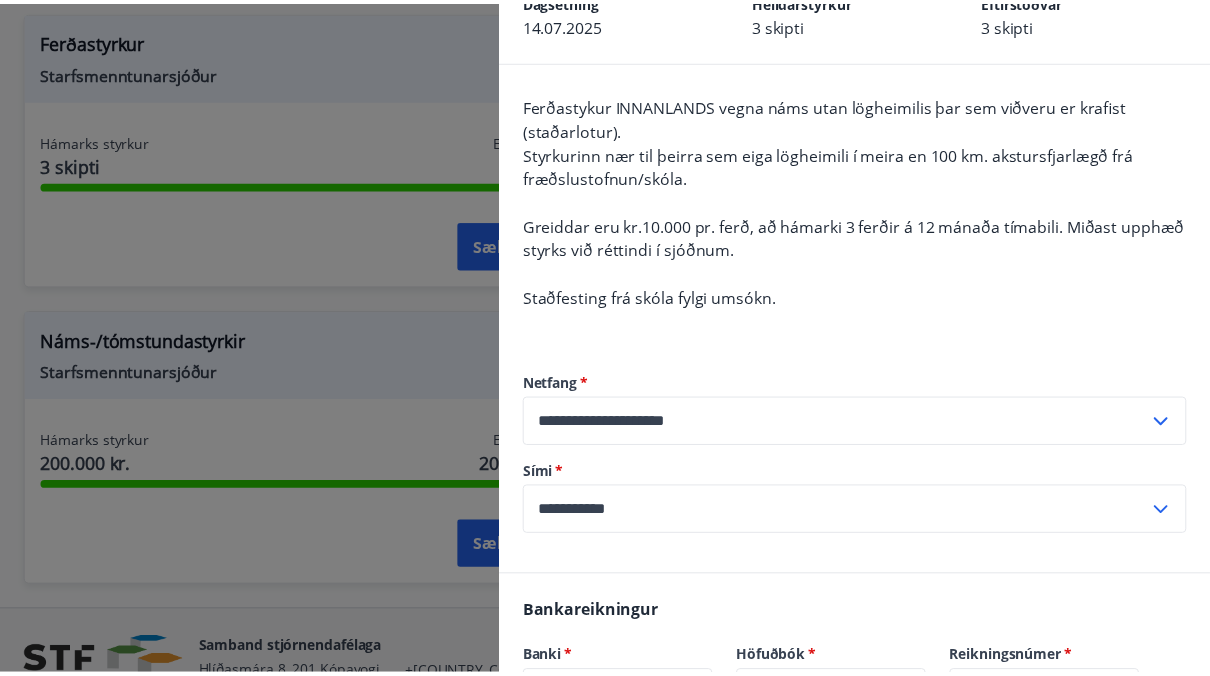 scroll, scrollTop: 0, scrollLeft: 0, axis: both 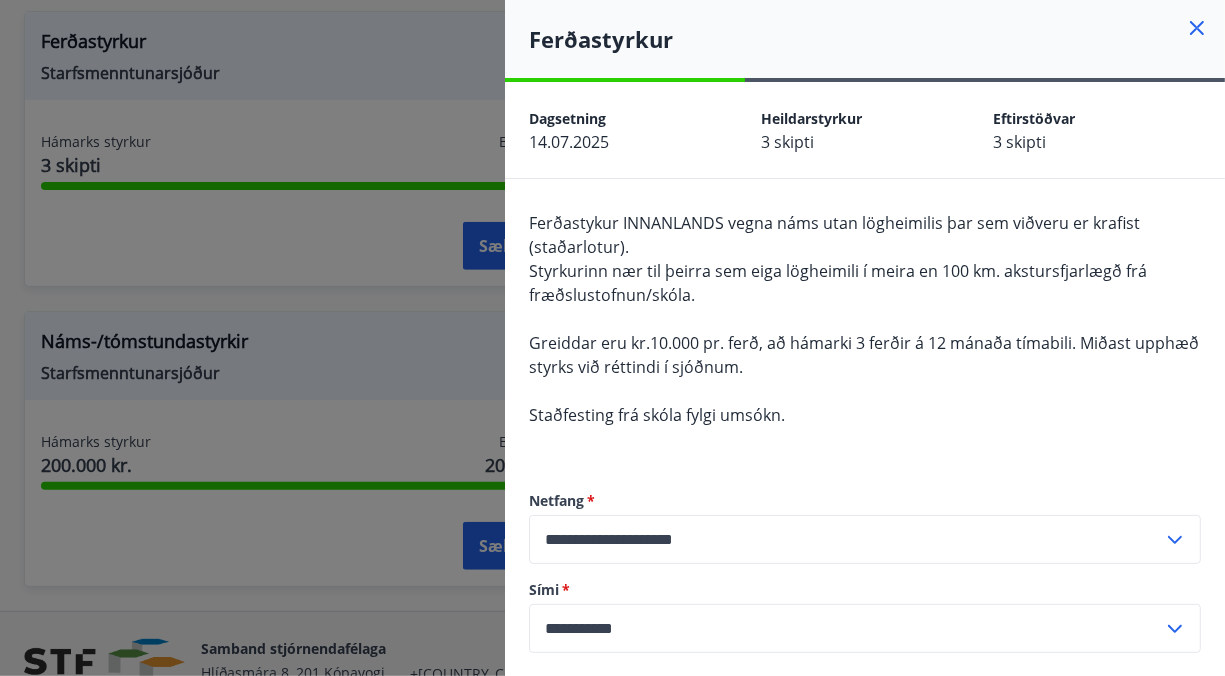 click at bounding box center (612, 338) 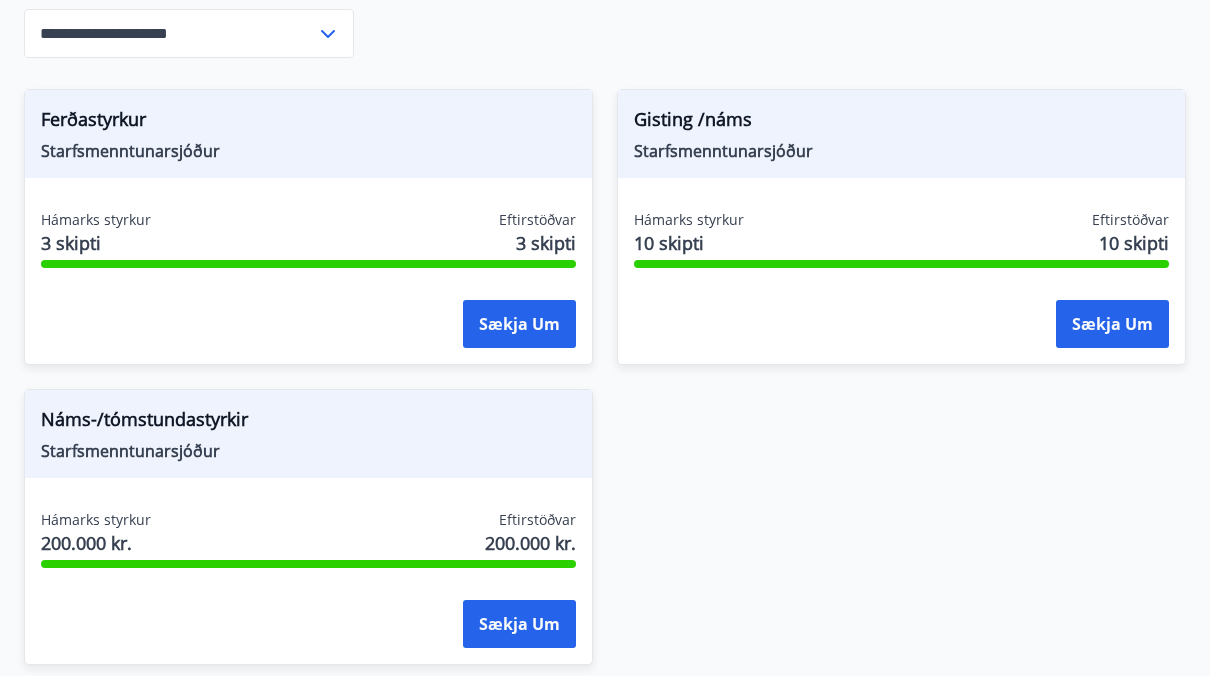 scroll, scrollTop: 0, scrollLeft: 0, axis: both 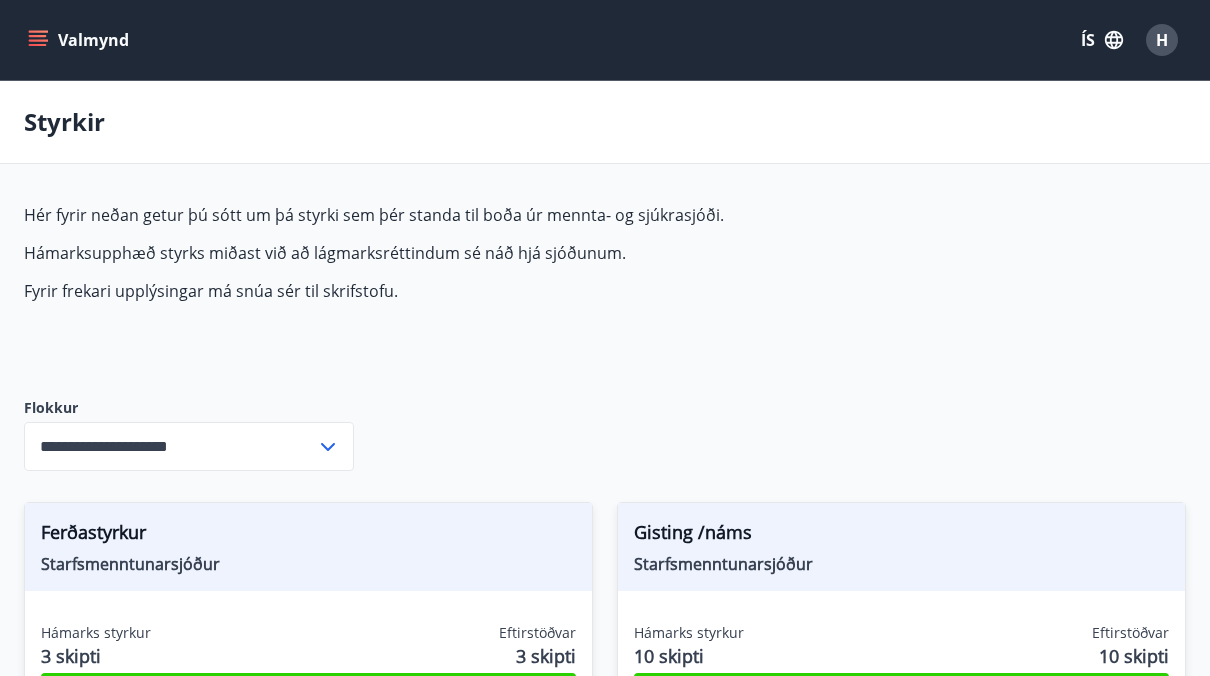 click 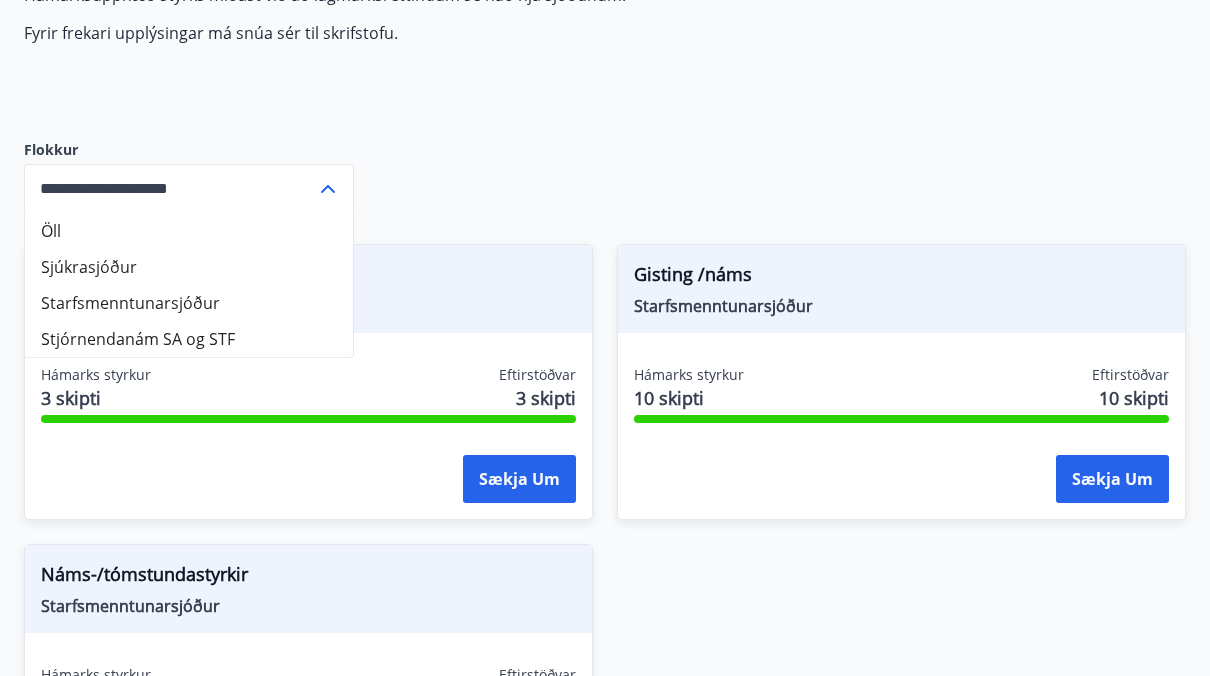 scroll, scrollTop: 300, scrollLeft: 0, axis: vertical 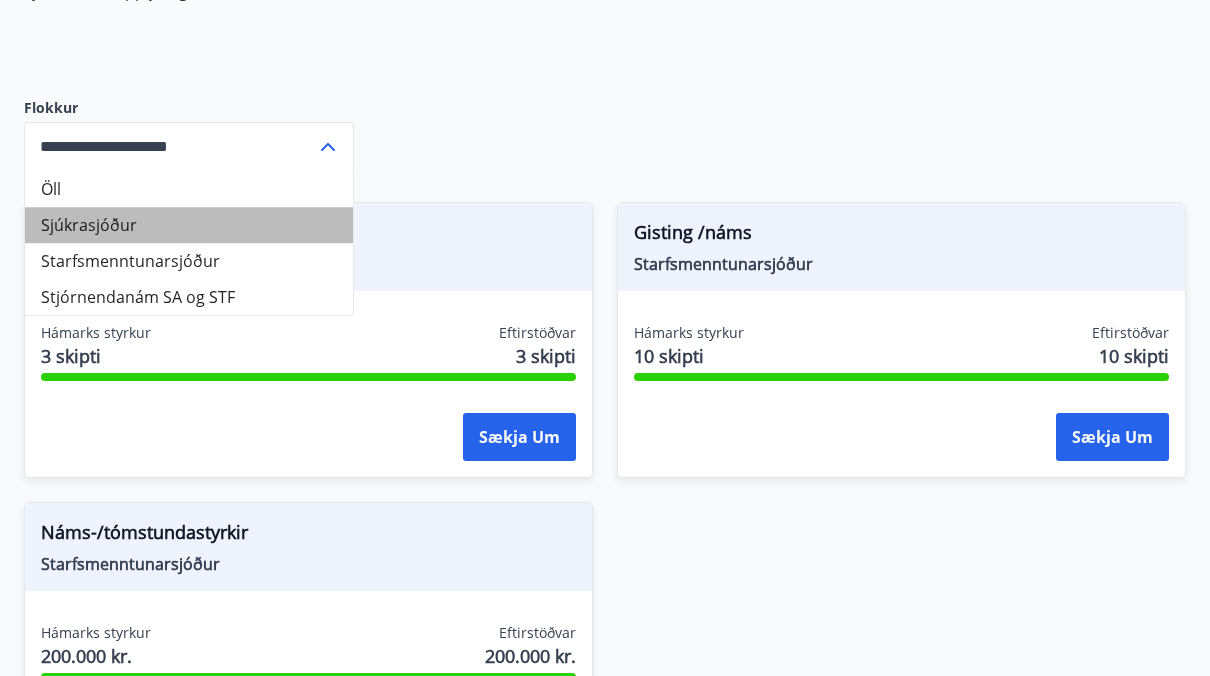 click on "Sjúkrasjóður" at bounding box center [189, 225] 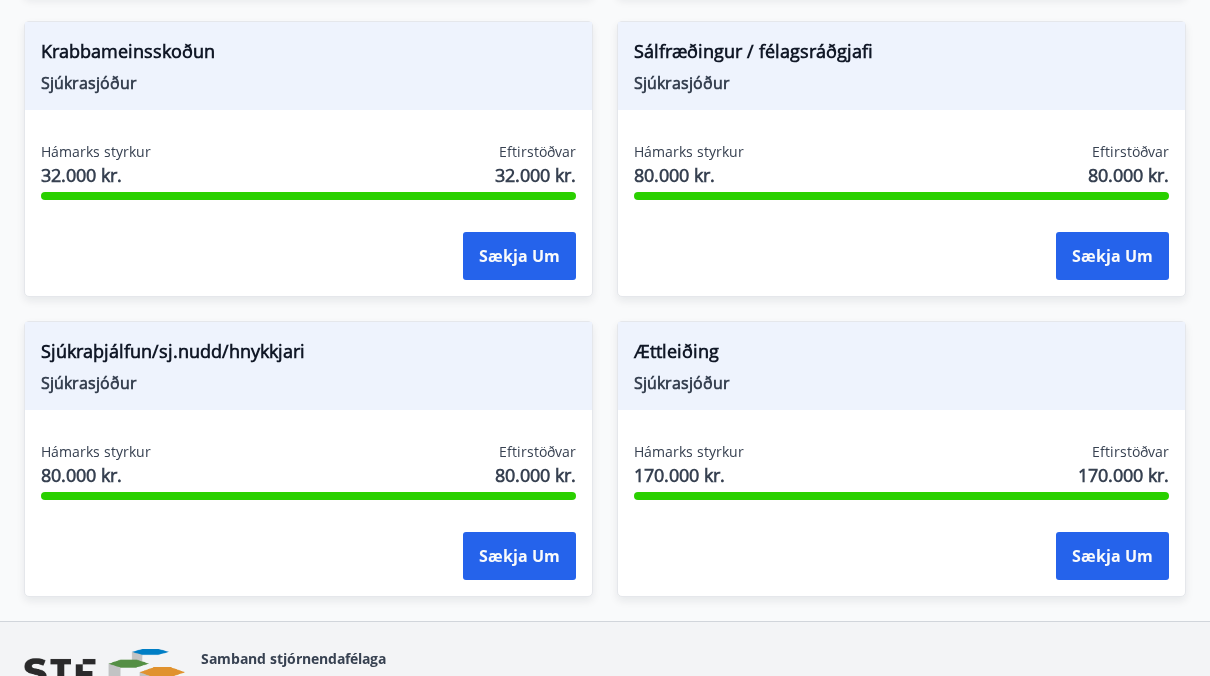 scroll, scrollTop: 1888, scrollLeft: 0, axis: vertical 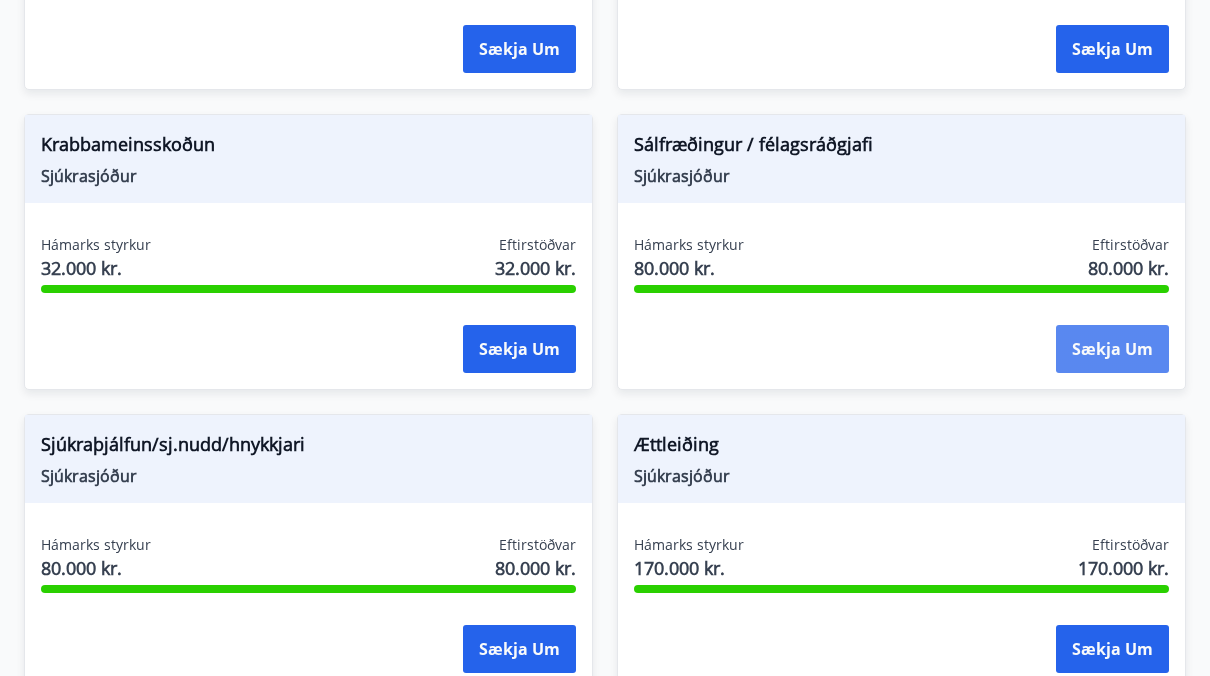 click on "Sækja um" at bounding box center [1112, 349] 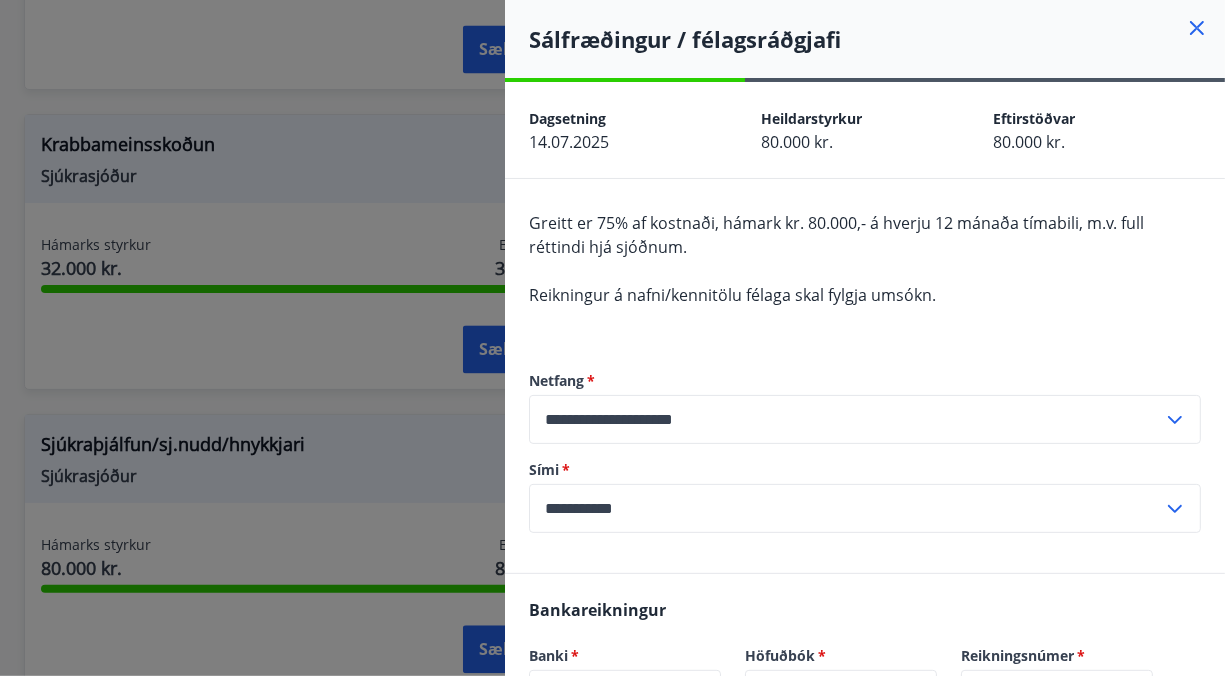 click at bounding box center [612, 338] 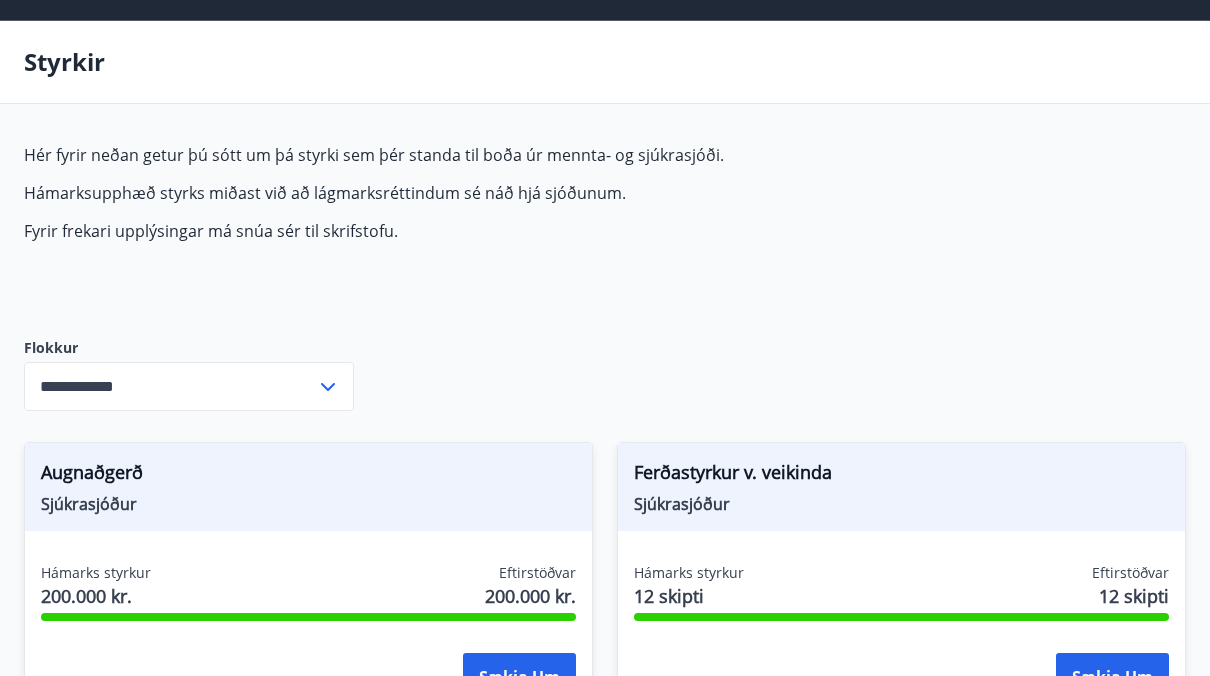 scroll, scrollTop: 0, scrollLeft: 0, axis: both 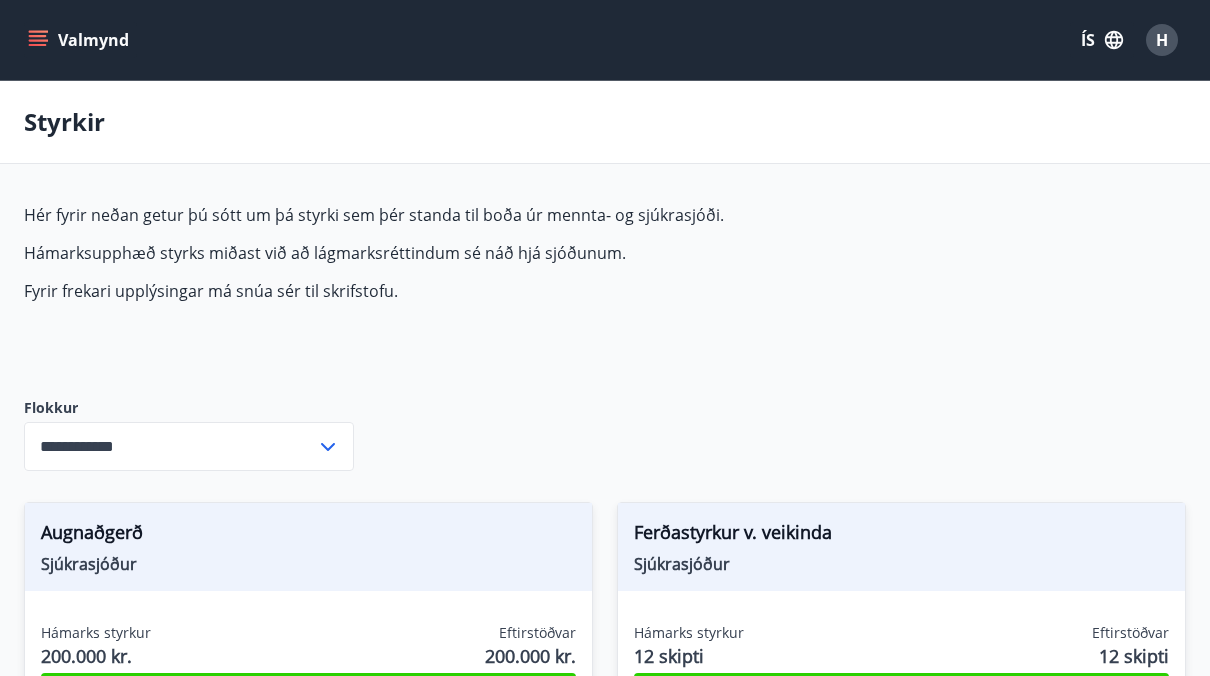 click on "**********" at bounding box center [170, 446] 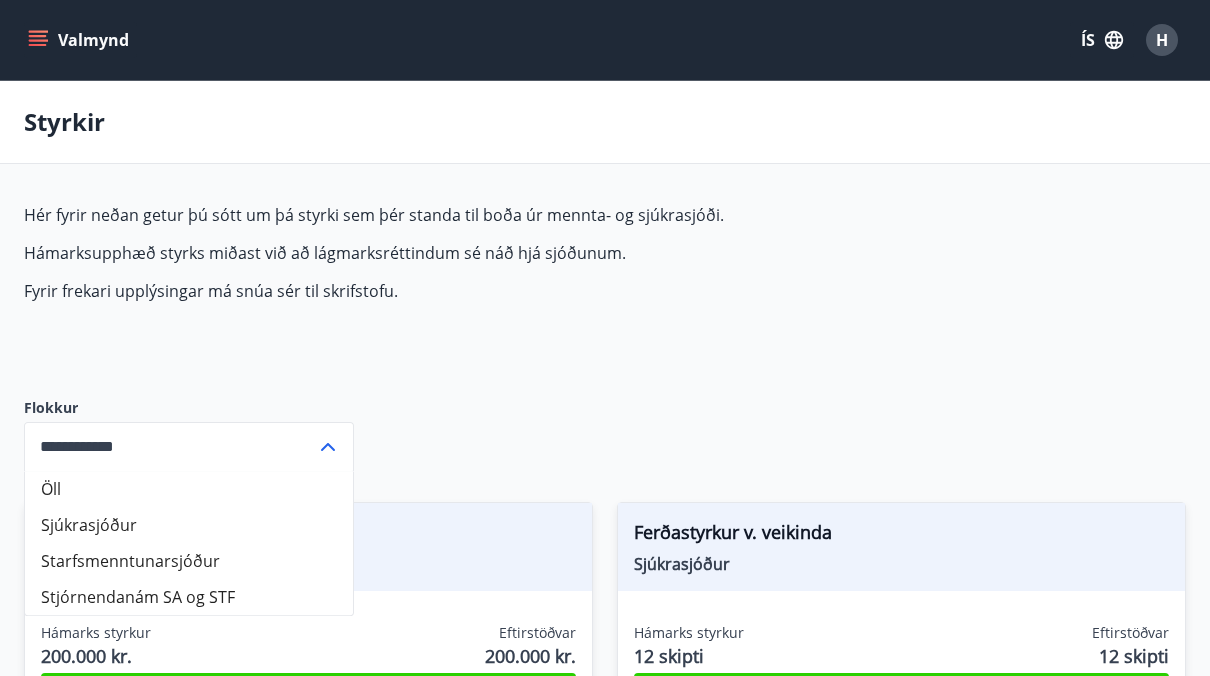 click on "Stjórnendanám SA og STF" at bounding box center [189, 597] 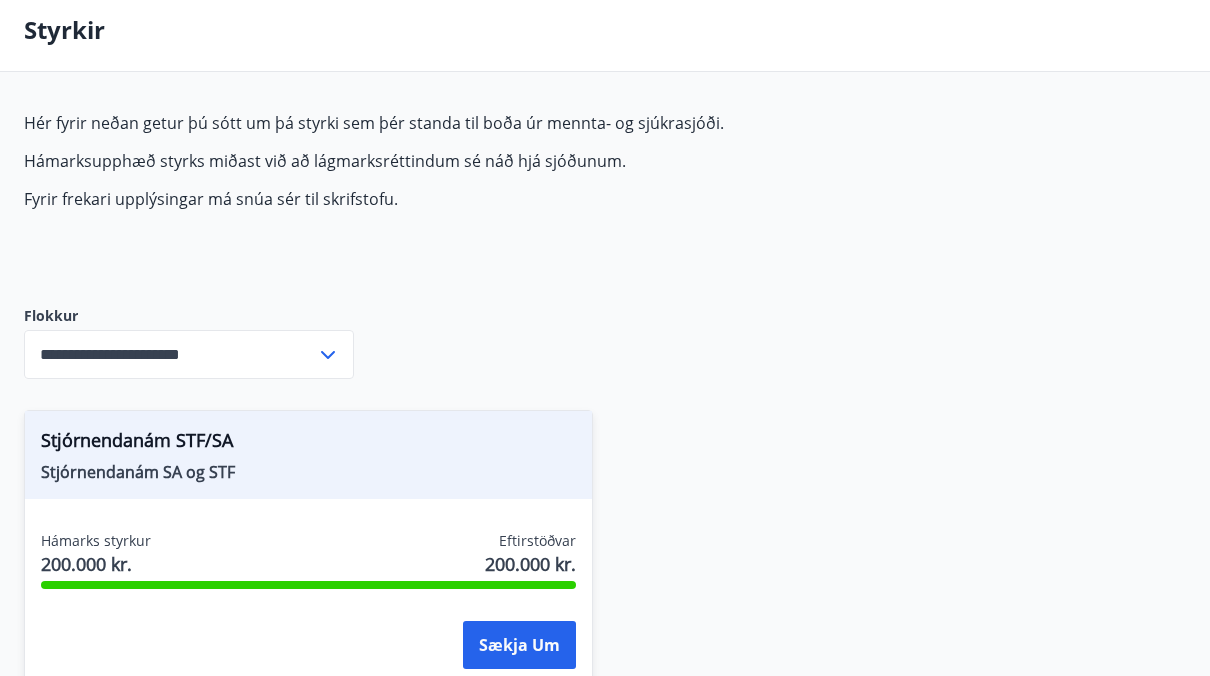 scroll, scrollTop: 0, scrollLeft: 0, axis: both 